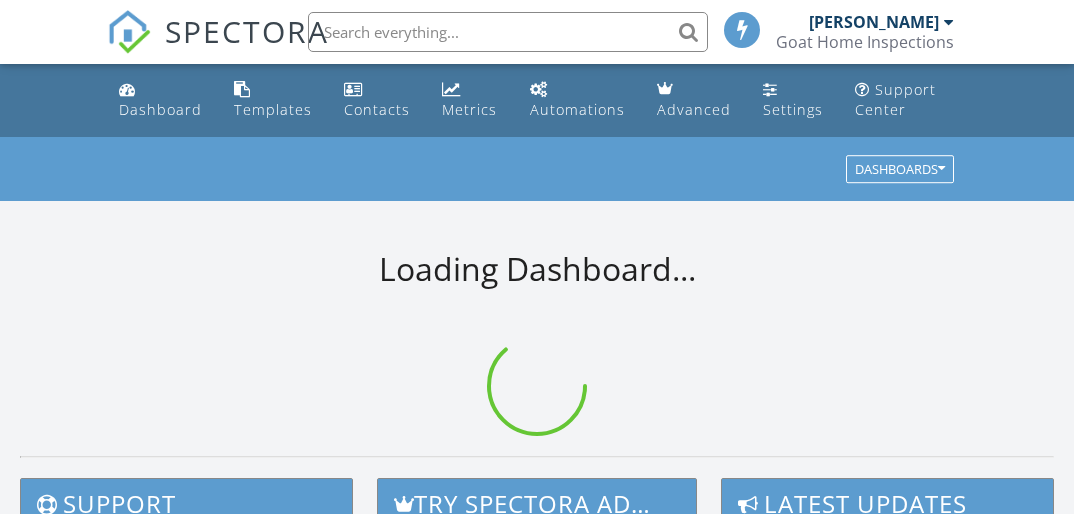 scroll, scrollTop: 0, scrollLeft: 0, axis: both 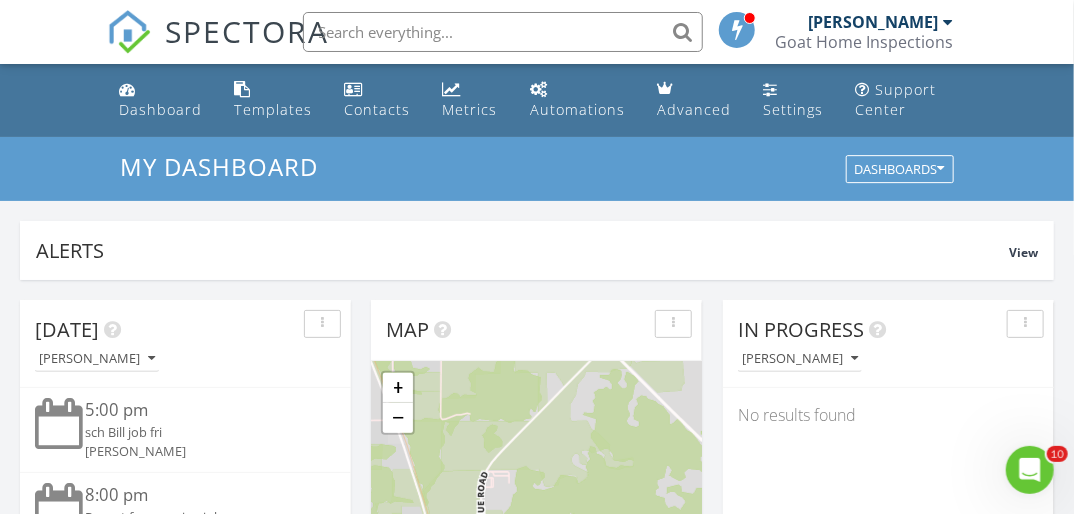 click at bounding box center [503, 32] 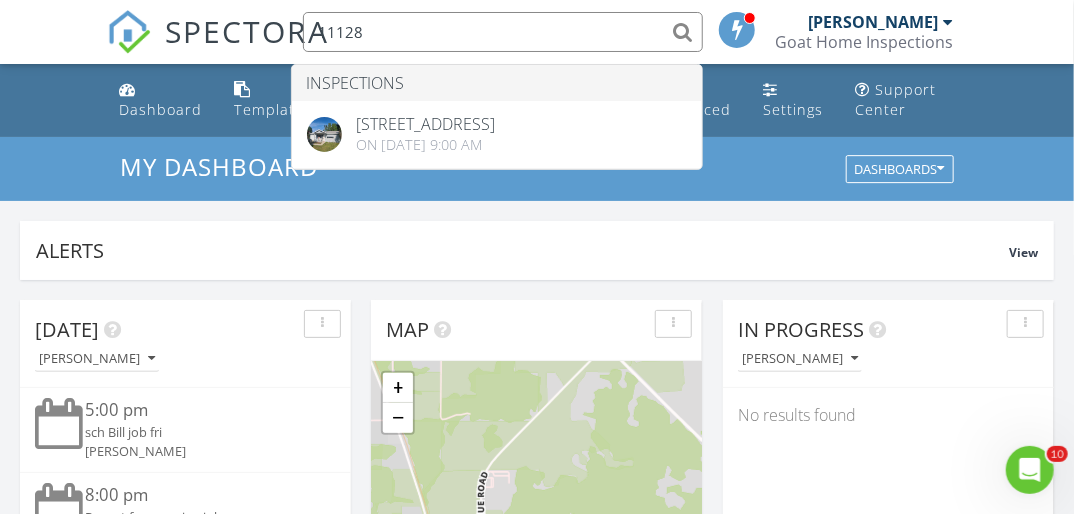 type on "11128" 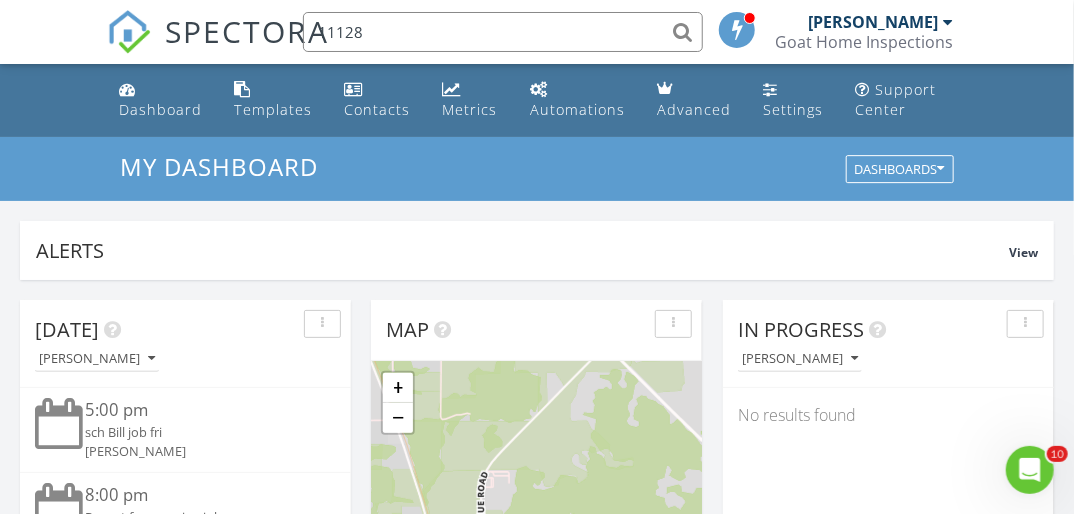 click on "11128" at bounding box center (503, 32) 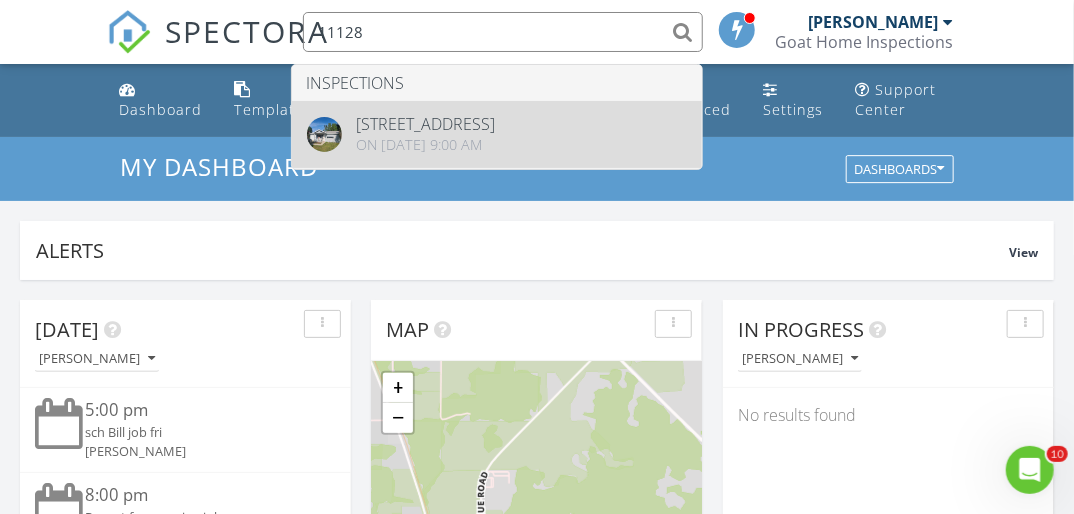 type 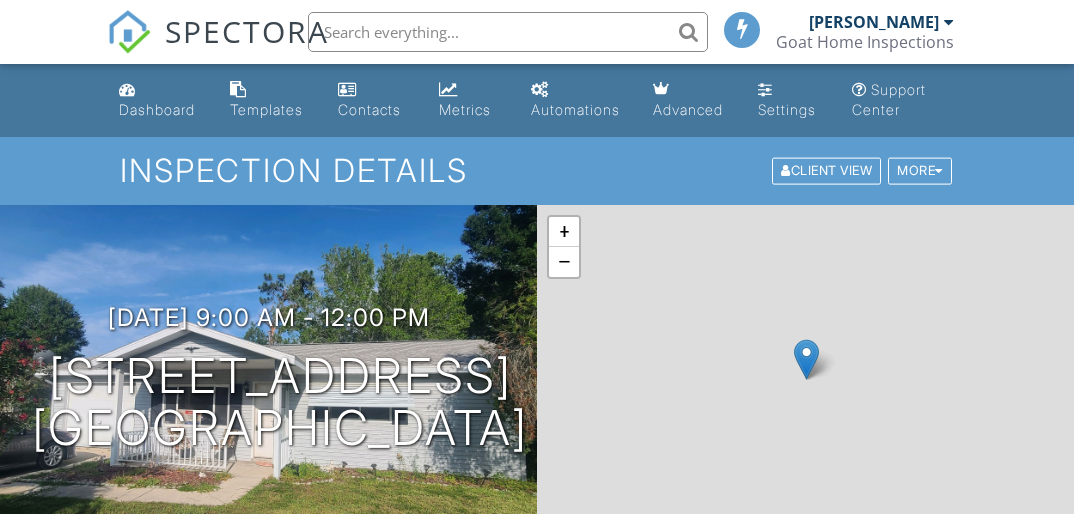 scroll, scrollTop: 480, scrollLeft: 0, axis: vertical 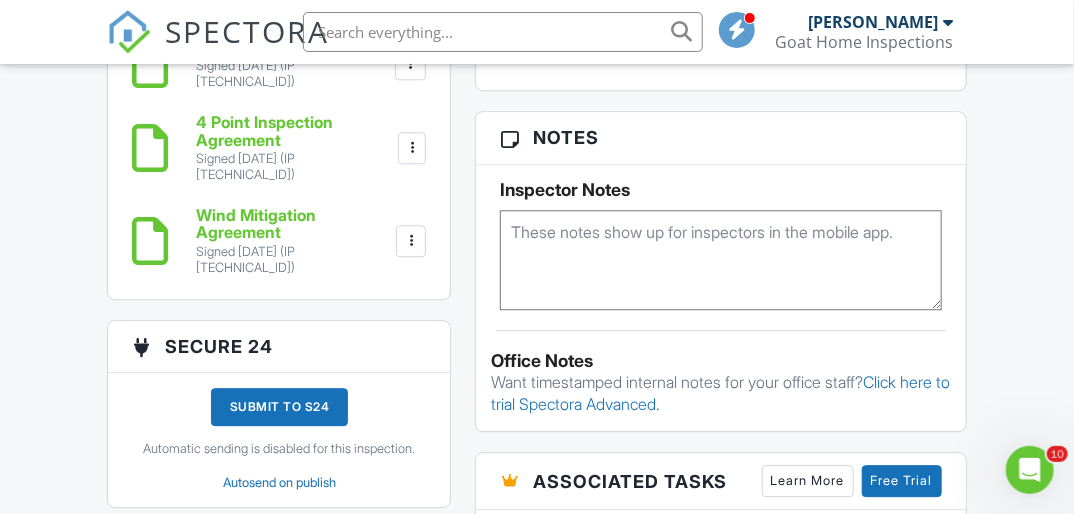 click at bounding box center (720, 260) 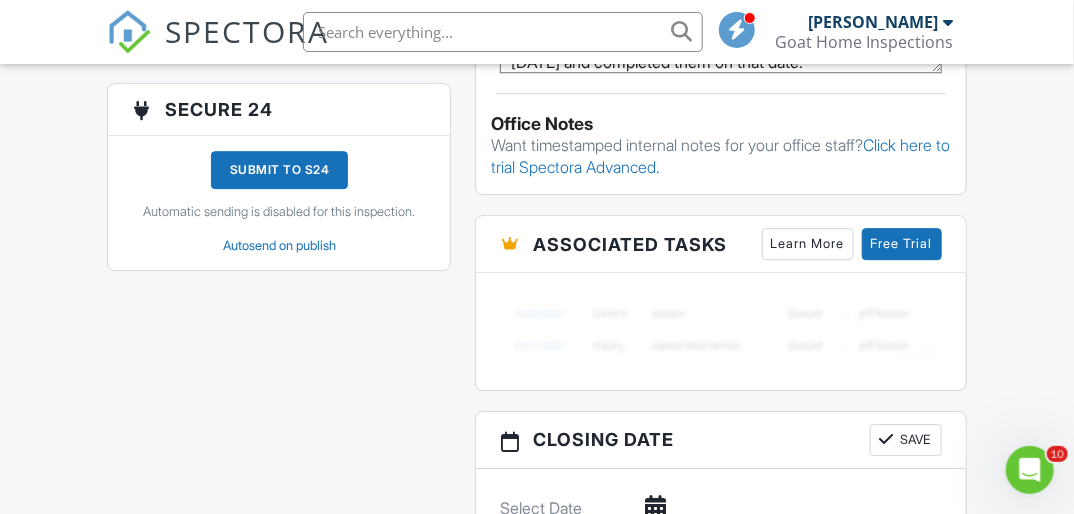 scroll, scrollTop: 2000, scrollLeft: 0, axis: vertical 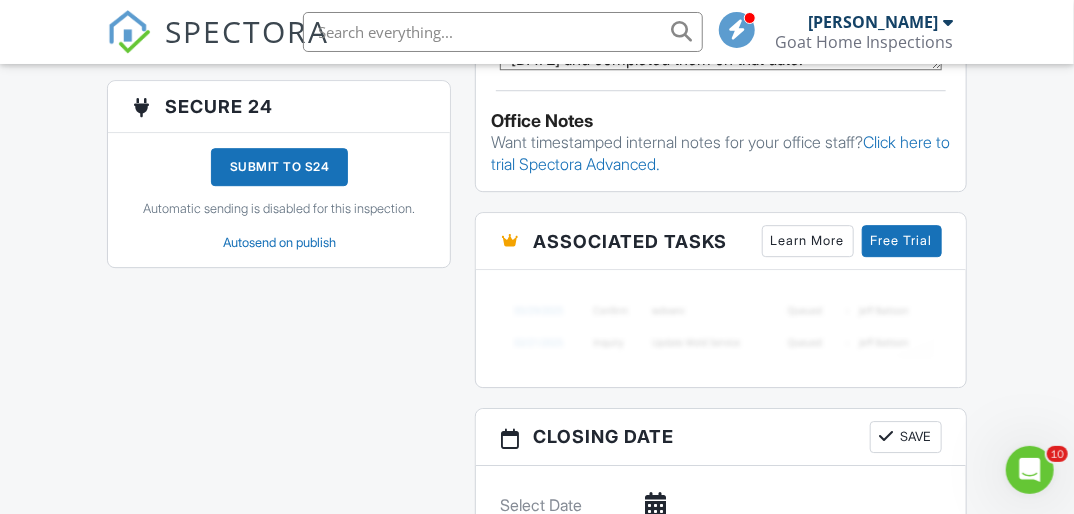 type on "I made created a 4pt and wind mit inspection after I had performed the home inspection but never put info in them as he did not want them at the time.  I remade them on 7/9/2025 and completed them on that date." 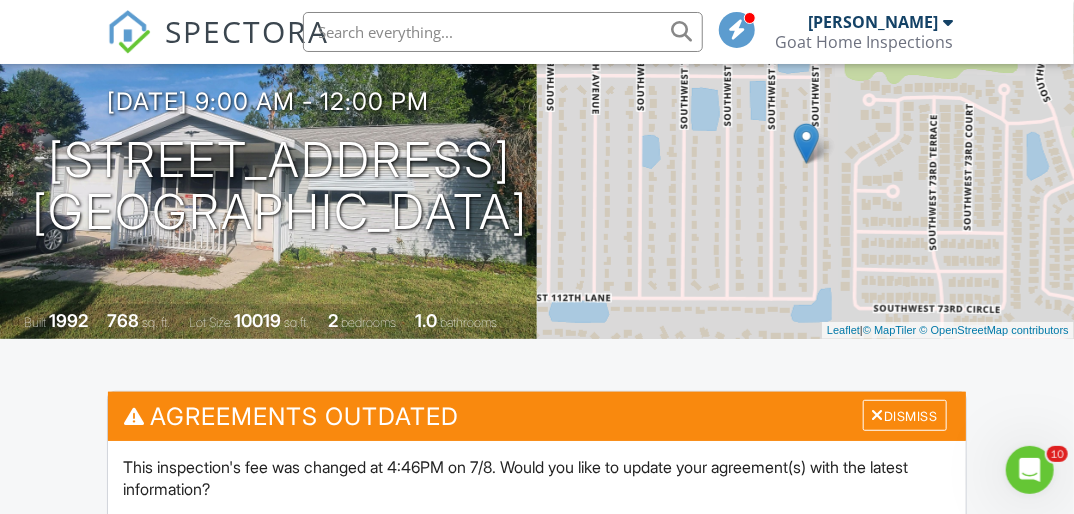 scroll, scrollTop: 0, scrollLeft: 0, axis: both 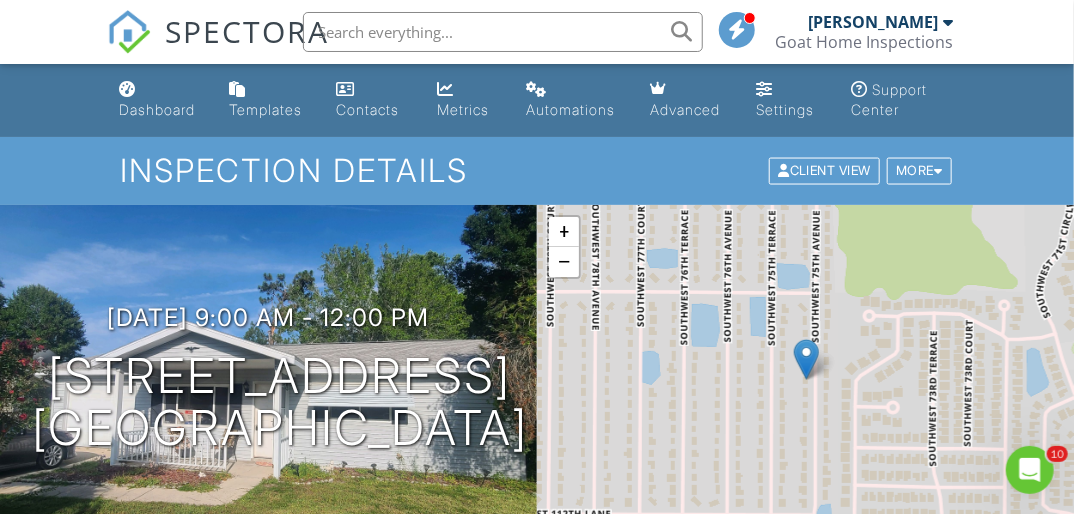 click on "Dashboard" at bounding box center (157, 109) 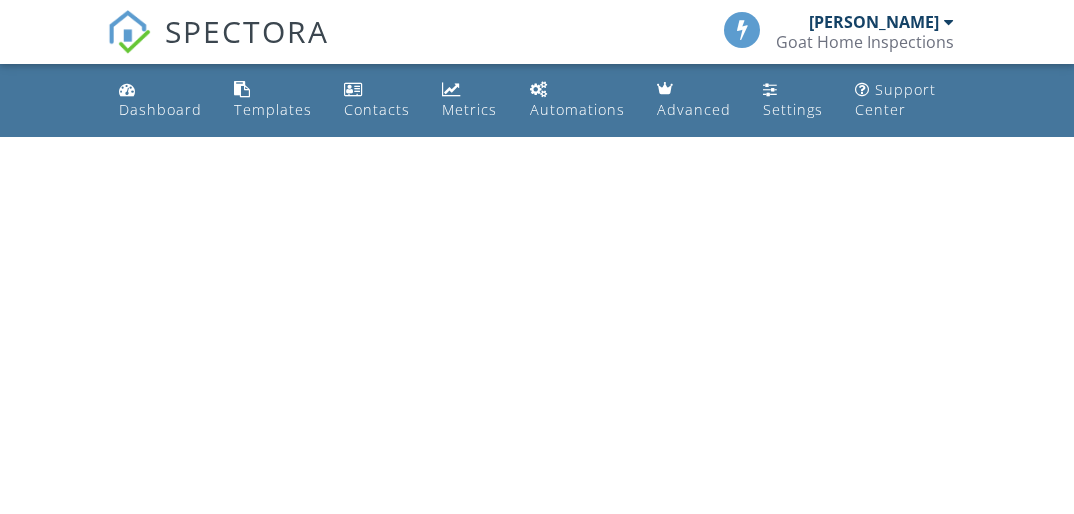 scroll, scrollTop: 0, scrollLeft: 0, axis: both 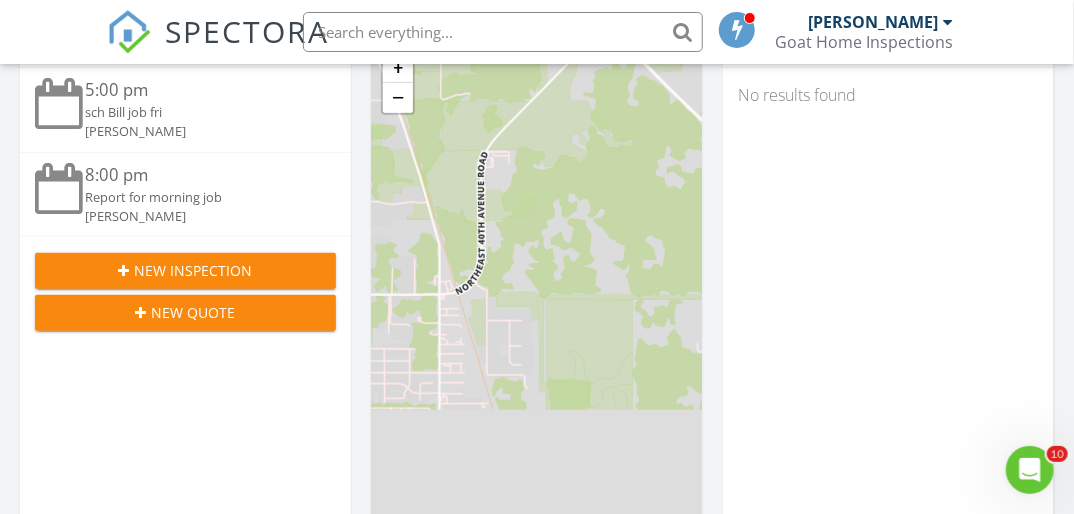 click on "New Inspection" at bounding box center [194, 270] 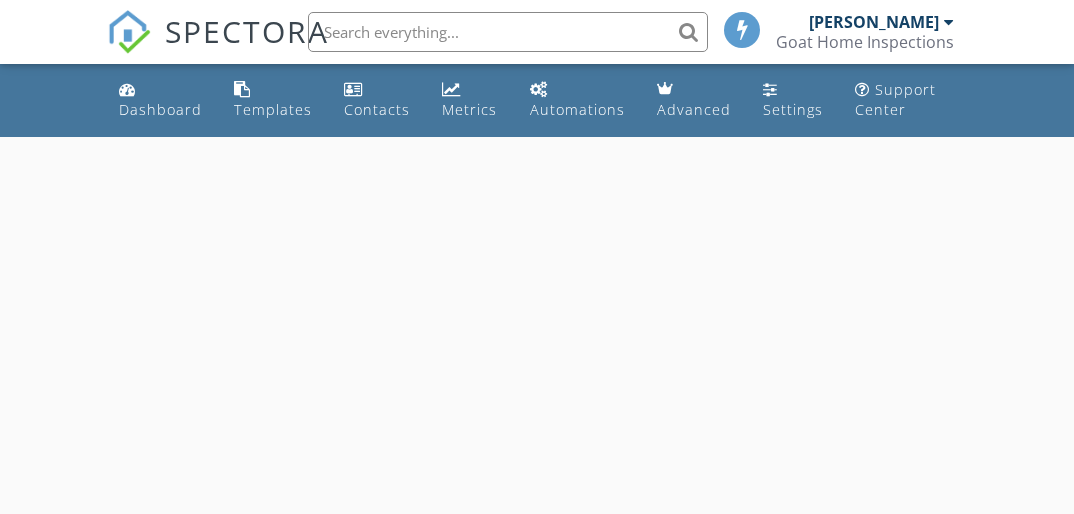 scroll, scrollTop: 0, scrollLeft: 0, axis: both 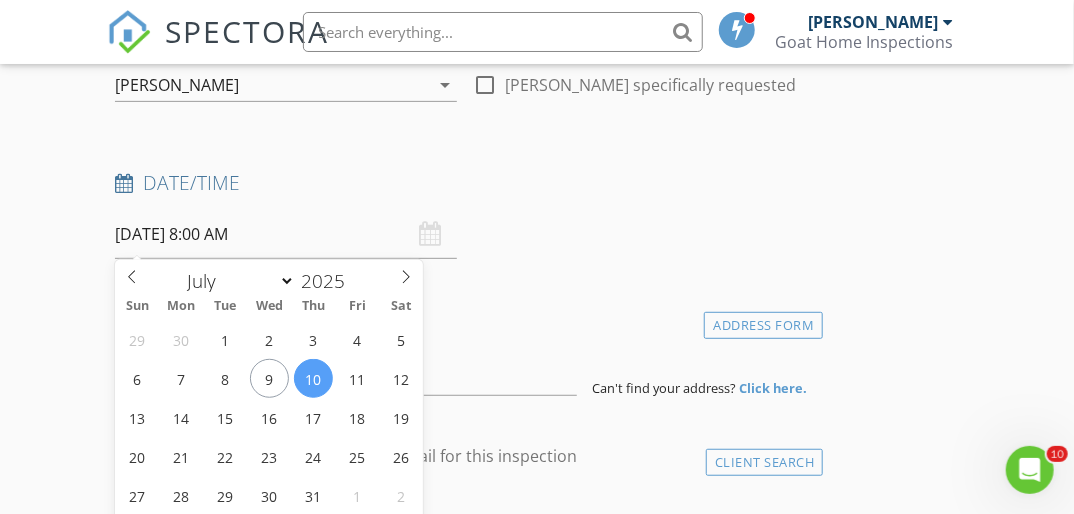click on "[DATE] 8:00 AM" at bounding box center [286, 234] 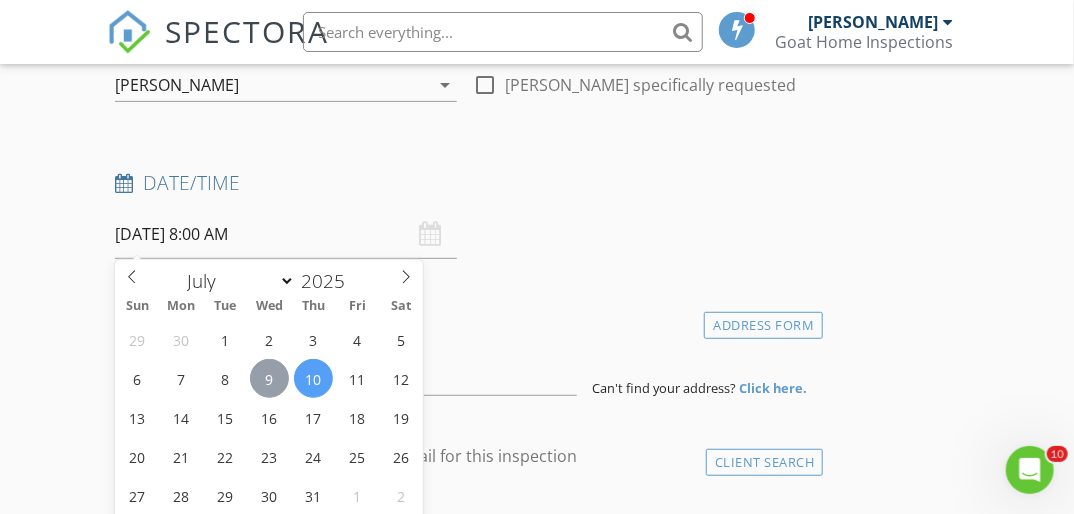 type on "[DATE] 8:00 AM" 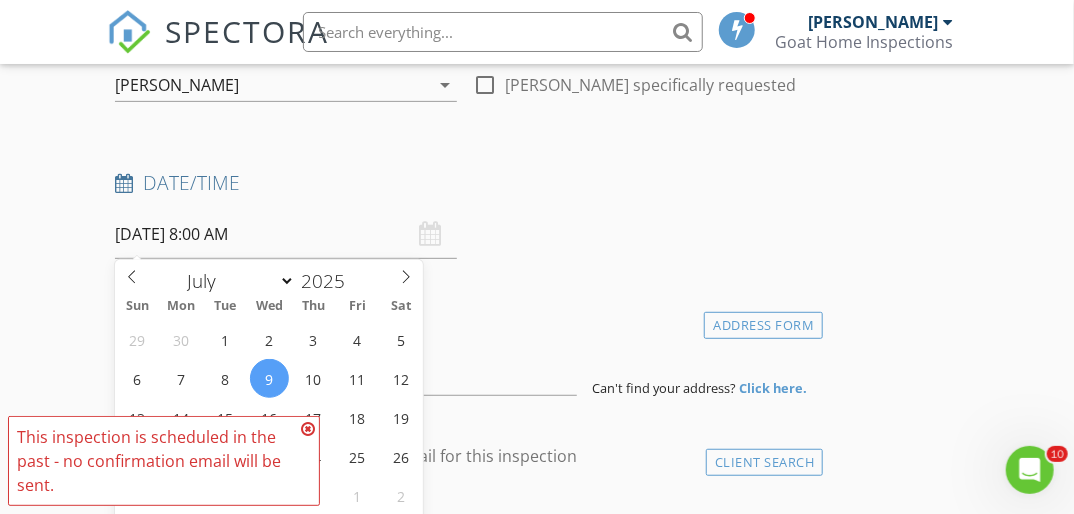 scroll, scrollTop: 558, scrollLeft: 0, axis: vertical 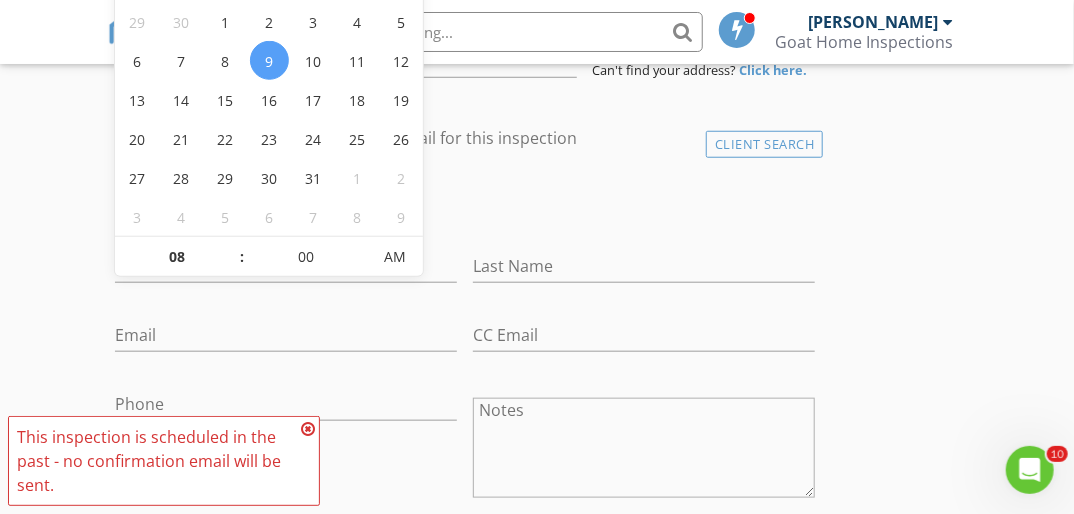 click at bounding box center (308, 429) 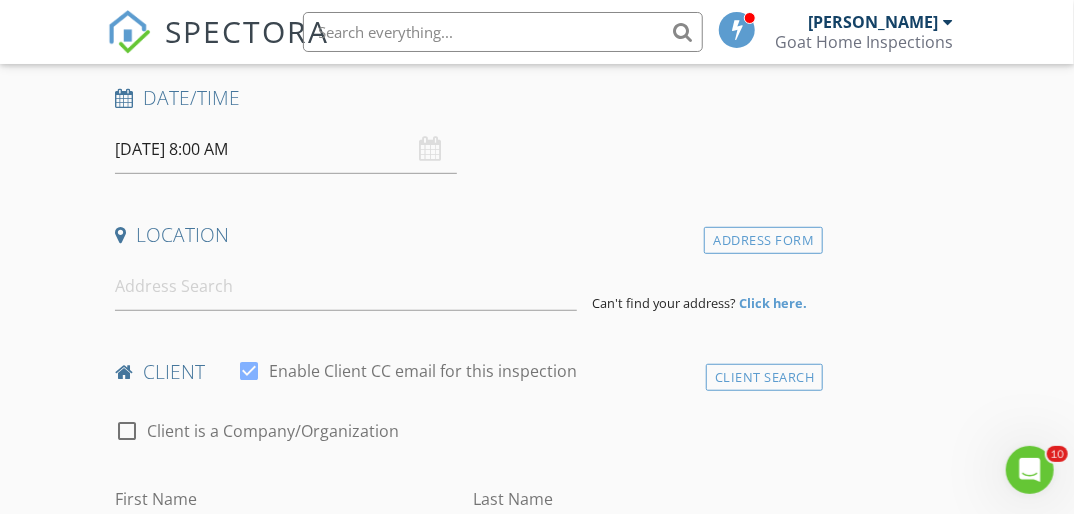 scroll, scrollTop: 318, scrollLeft: 0, axis: vertical 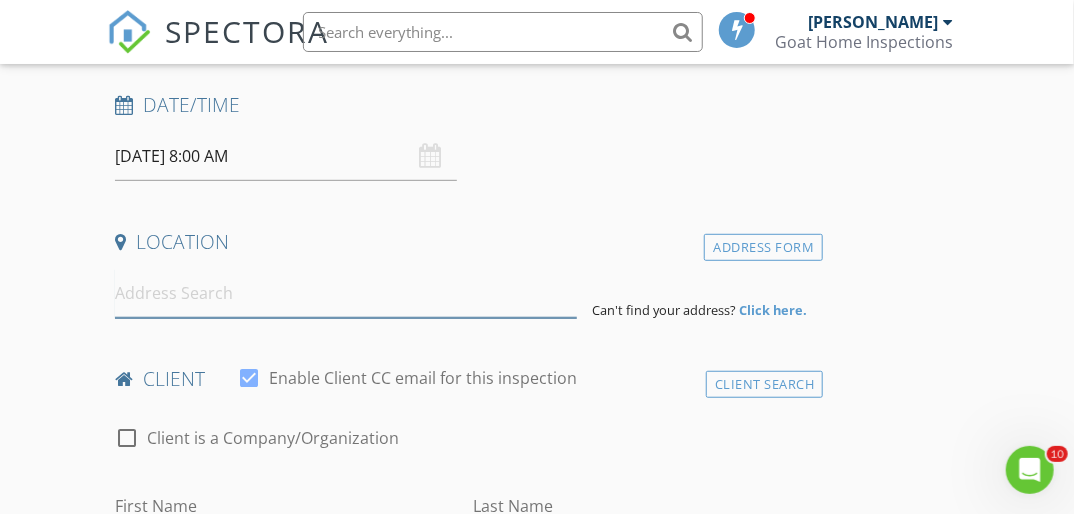 click at bounding box center (345, 293) 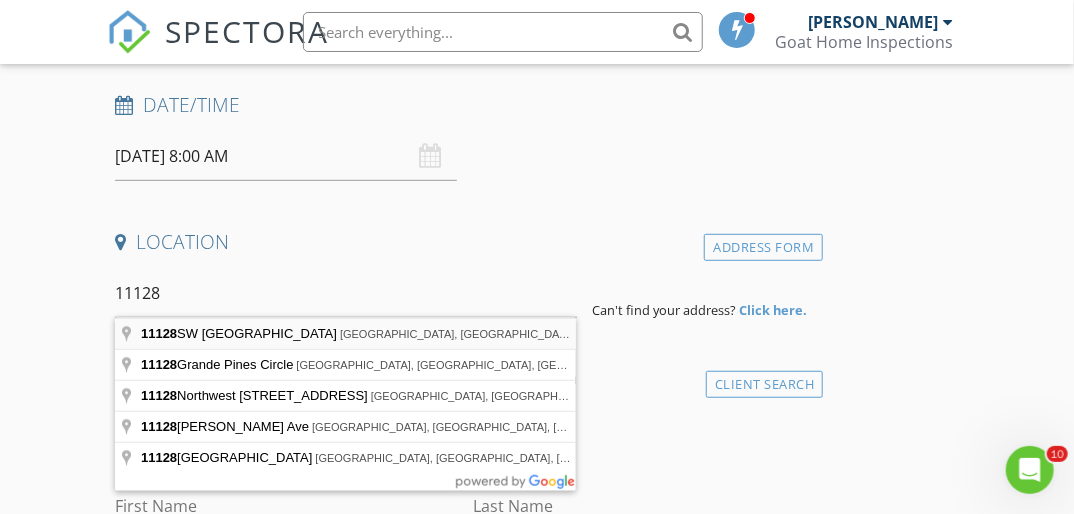 type on "[STREET_ADDRESS]" 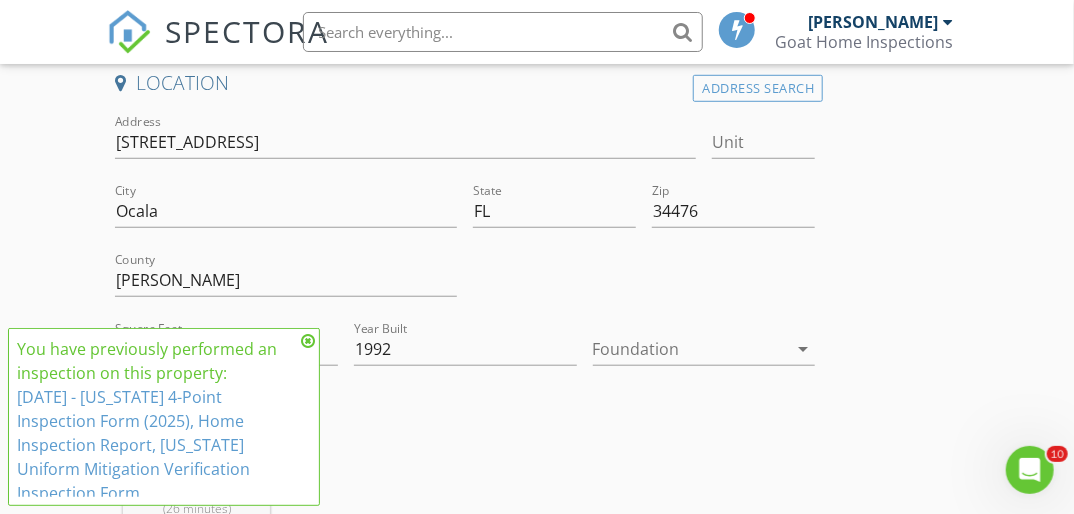 scroll, scrollTop: 478, scrollLeft: 0, axis: vertical 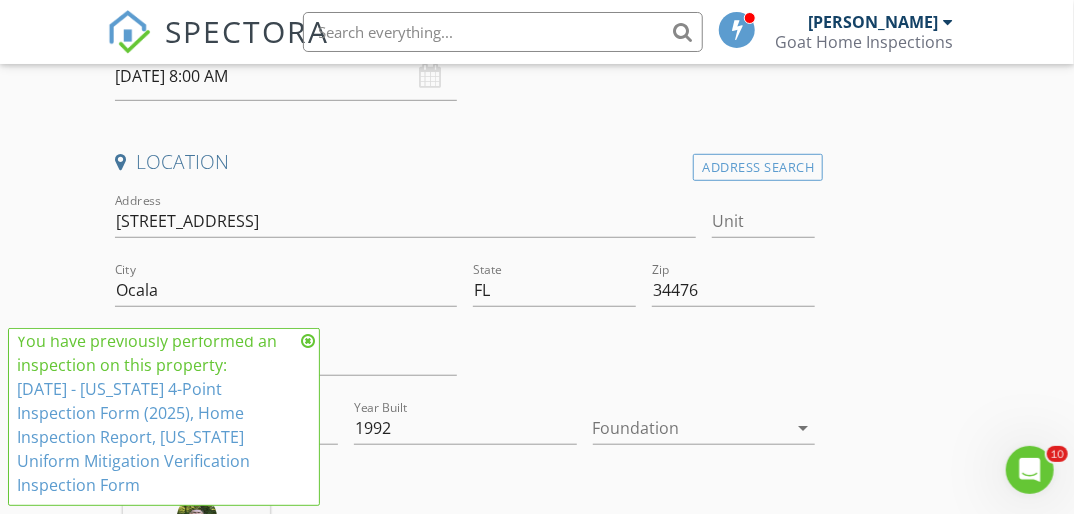 click at bounding box center (308, 341) 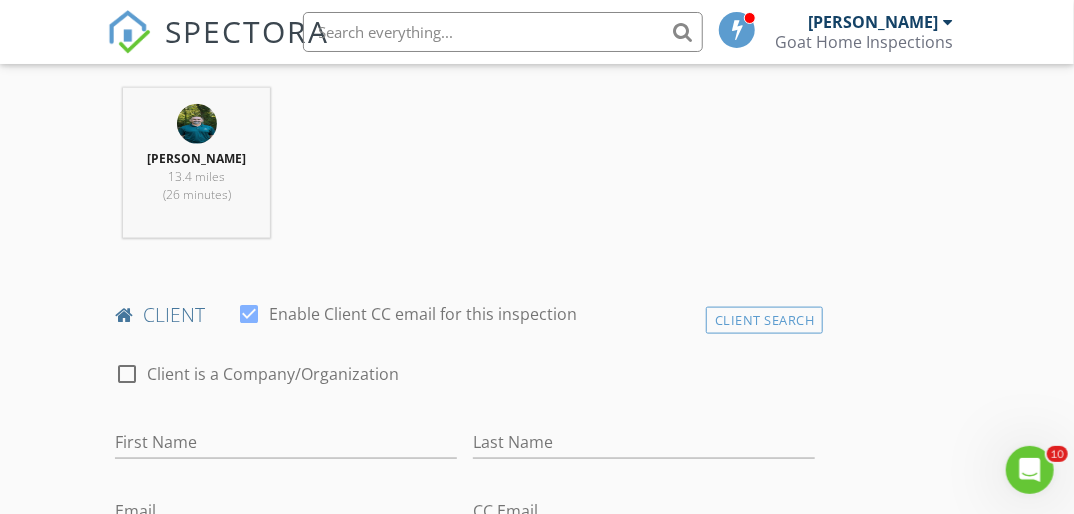 scroll, scrollTop: 878, scrollLeft: 0, axis: vertical 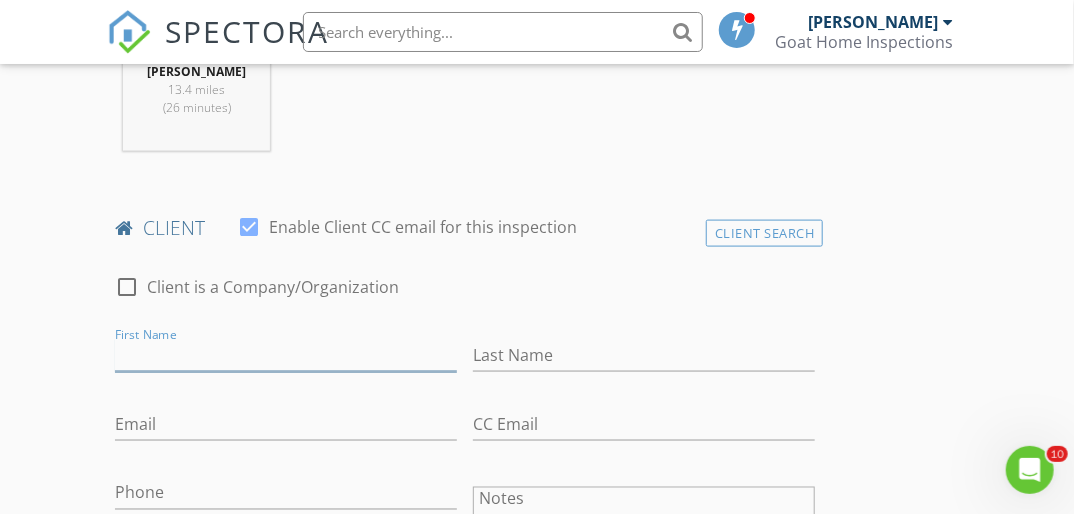 click on "First Name" at bounding box center [286, 355] 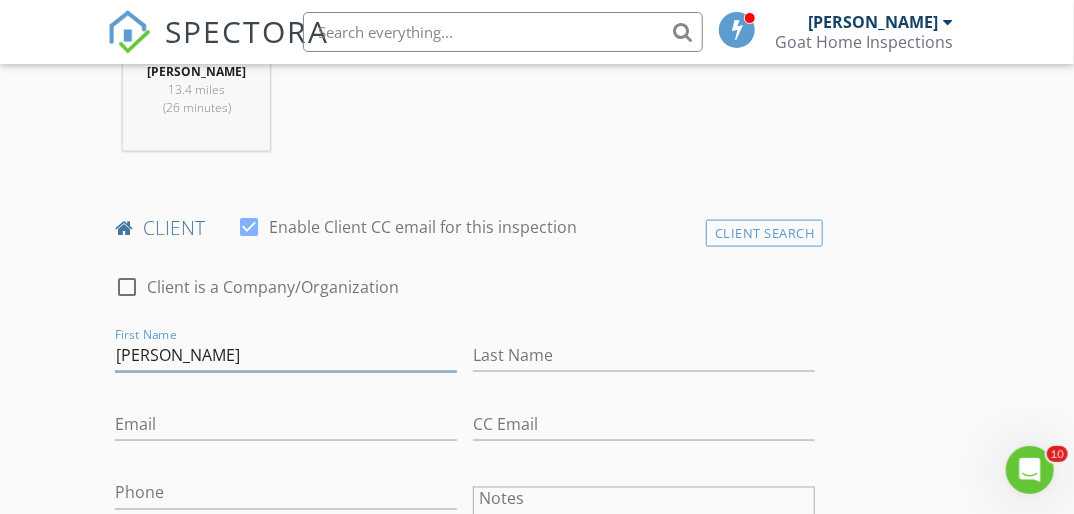 type on "[PERSON_NAME]" 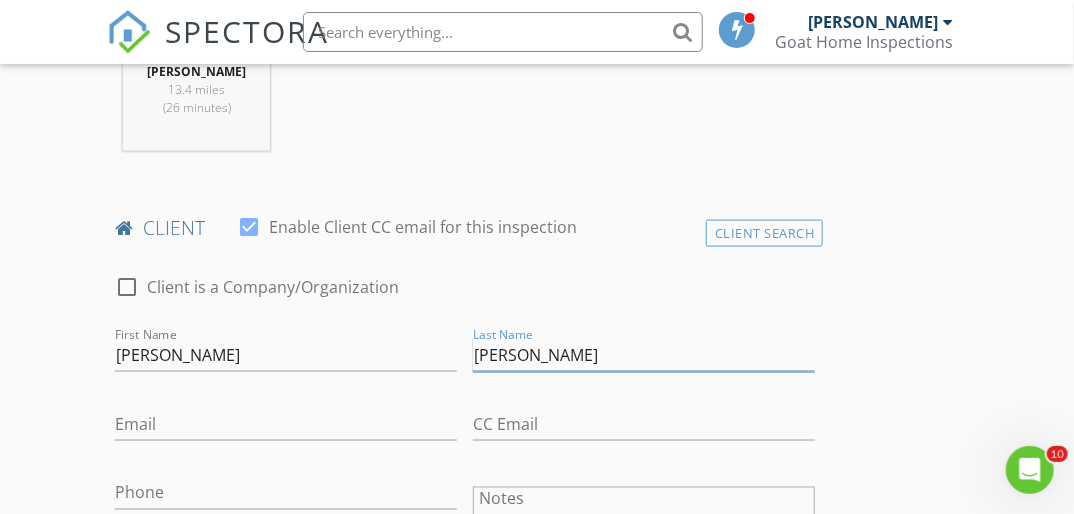 type on "[PERSON_NAME]" 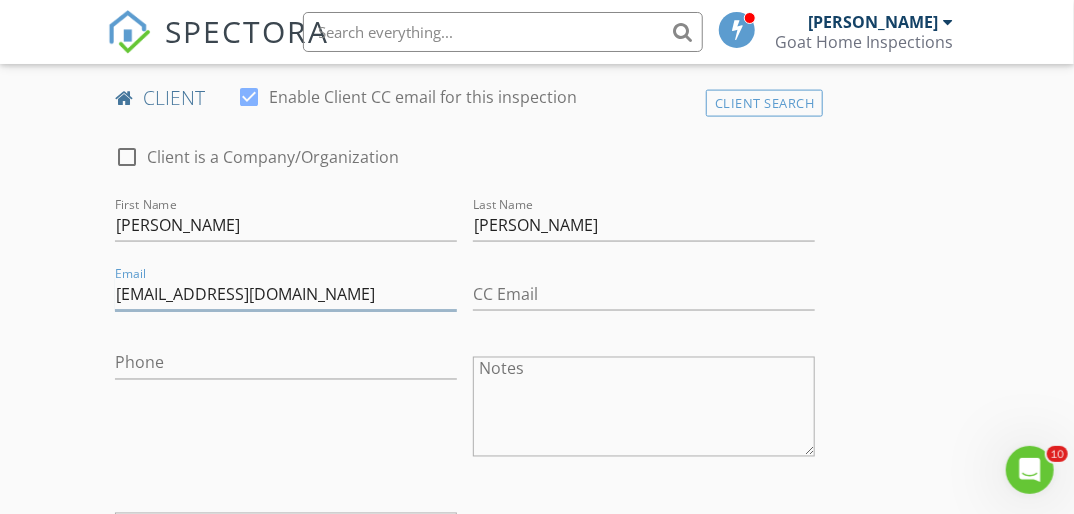 scroll, scrollTop: 1038, scrollLeft: 0, axis: vertical 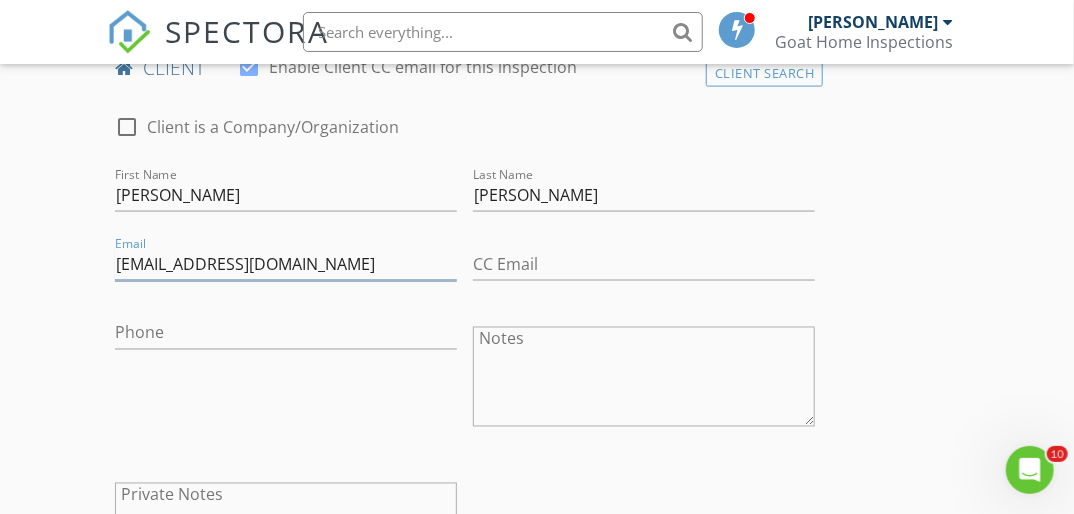 type on "[EMAIL_ADDRESS][DOMAIN_NAME]" 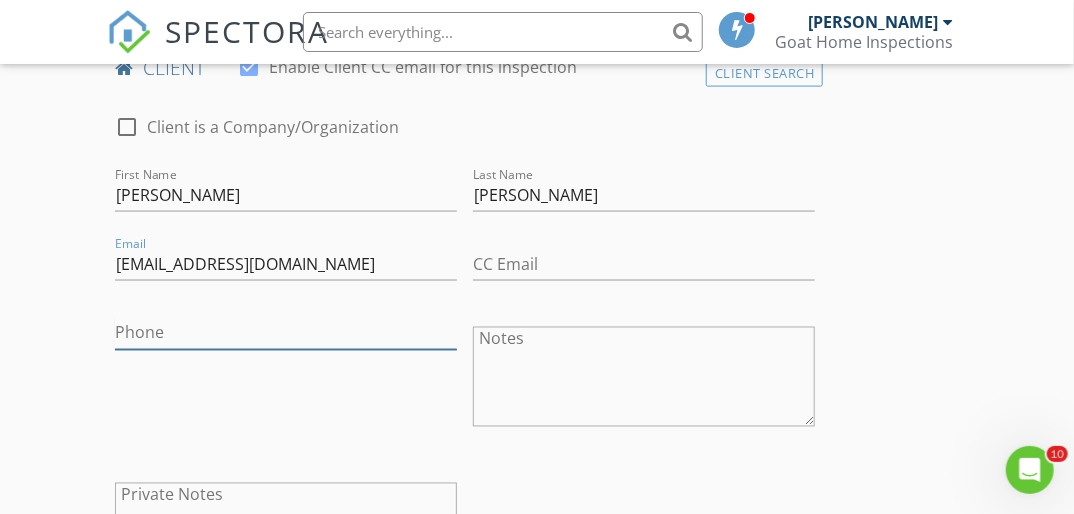 click on "Phone" at bounding box center (286, 333) 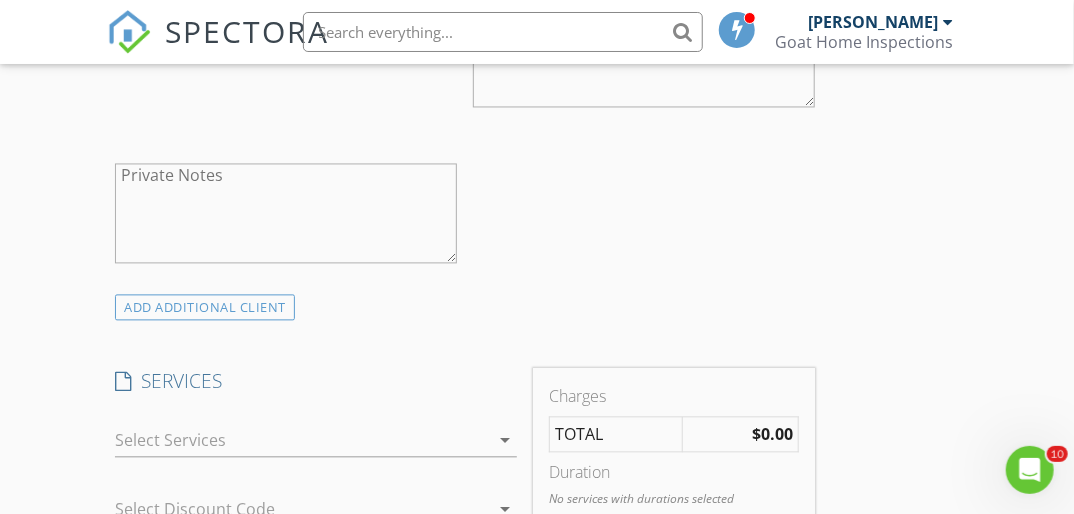 scroll, scrollTop: 1438, scrollLeft: 0, axis: vertical 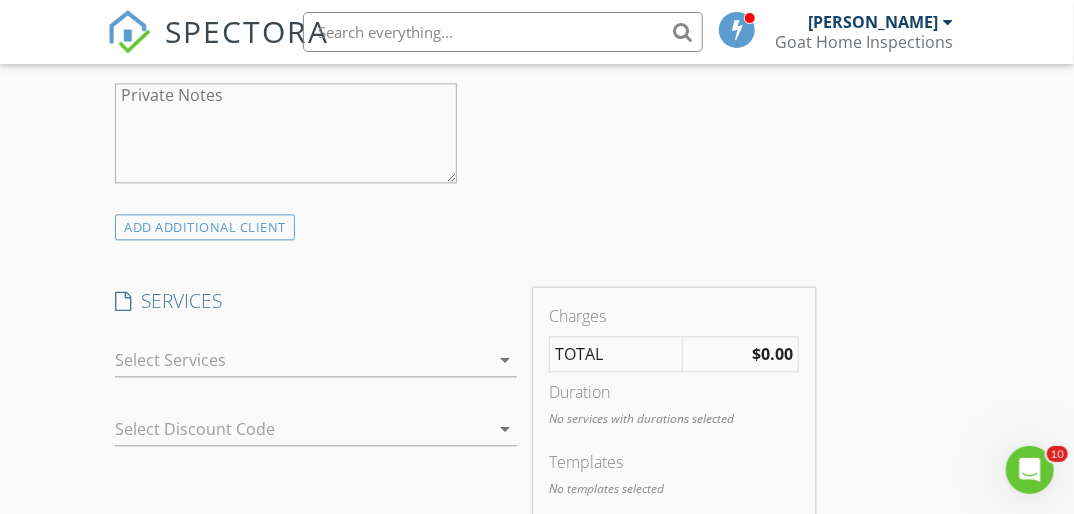 type on "[PHONE_NUMBER]" 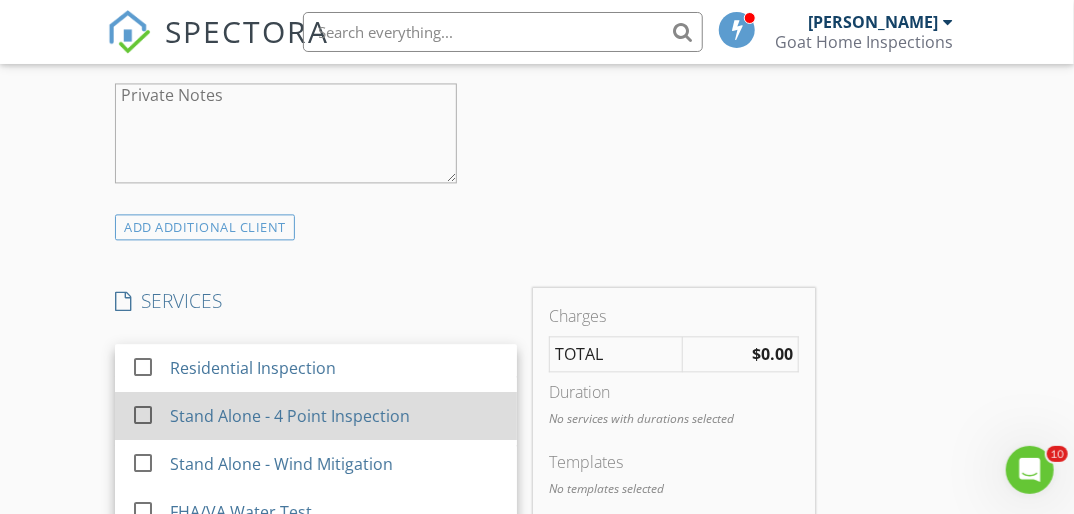 click on "Stand Alone - 4 Point Inspection" at bounding box center (290, 416) 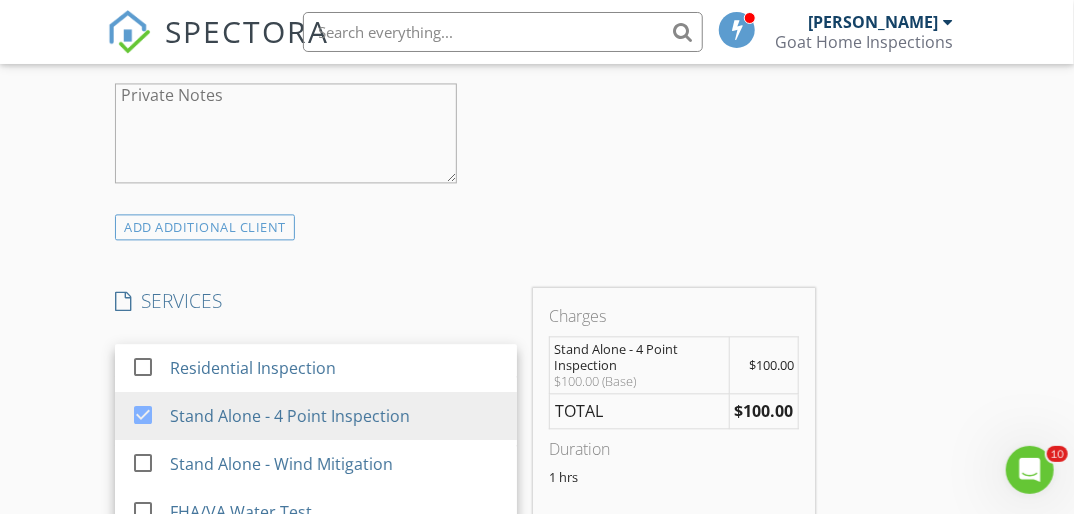 click on "INSPECTOR(S)
check_box   Melvin Lopez   PRIMARY   Melvin Lopez arrow_drop_down   check_box_outline_blank Melvin Lopez specifically requested
Date/Time
07/09/2025 8:00 AM
Location
Address Search       Address 11128 SW 75th Ave   Unit   City Ocala   State FL   Zip 34476   County Marion     Square Feet 768   Year Built 1992   Foundation arrow_drop_down     Melvin Lopez     13.4 miles     (26 minutes)
client
check_box Enable Client CC email for this inspection   Client Search     check_box_outline_blank Client is a Company/Organization     First Name David   Last Name Ryan   Email lynq2019@outlook.com   CC Email   Phone 603-819-9244           Notes   Private Notes
ADD ADDITIONAL client
SERVICES
check_box_outline_blank   Residential Inspection   check_box     check_box_outline_blank" at bounding box center (465, 497) 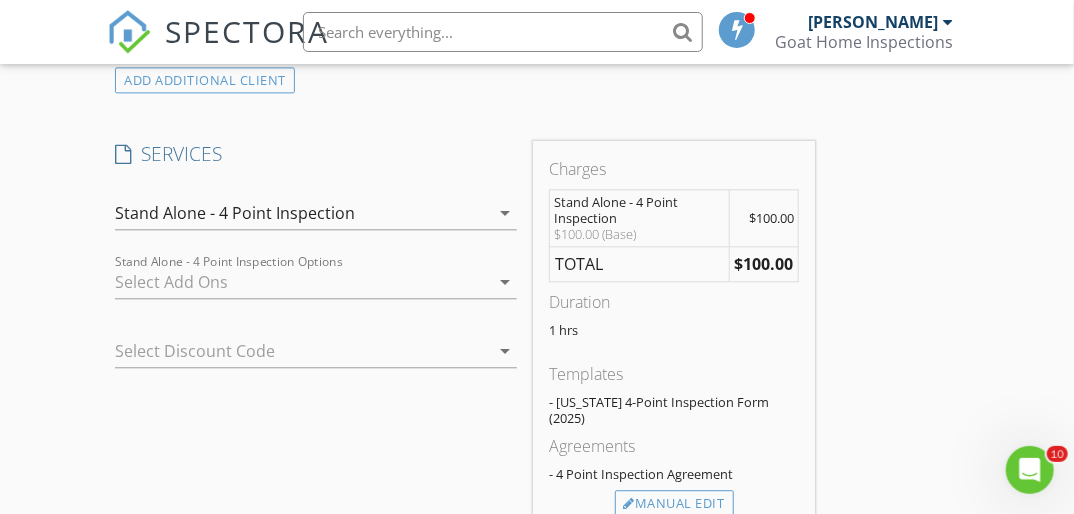 scroll, scrollTop: 1598, scrollLeft: 0, axis: vertical 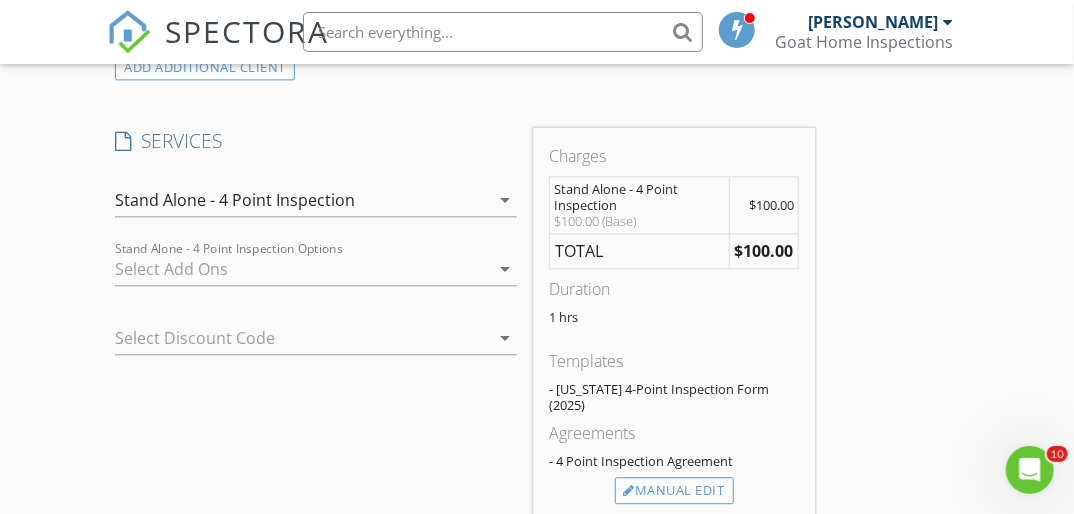 click on "Stand Alone - 4 Point Inspection" at bounding box center [302, 200] 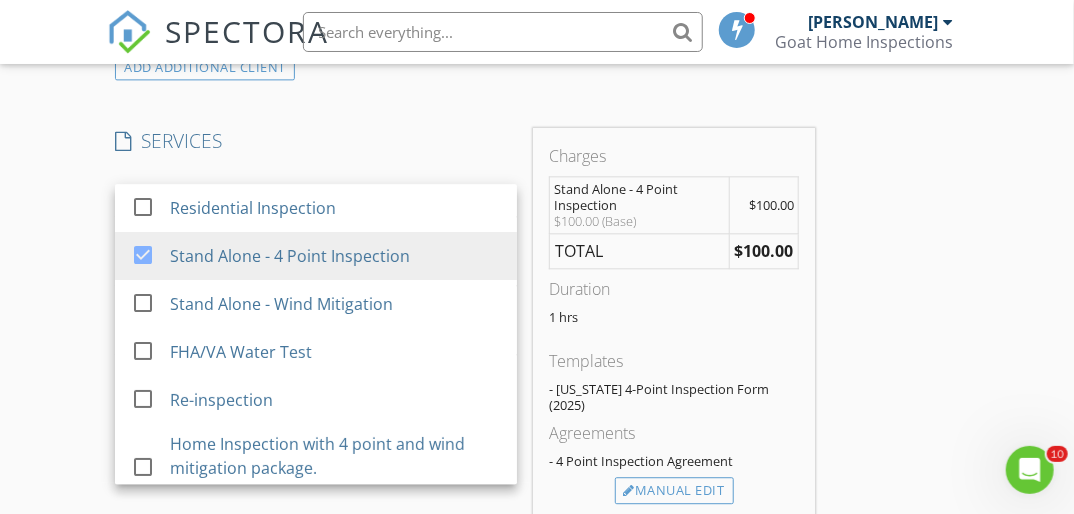 click on "Residential Inspection" at bounding box center [335, 208] 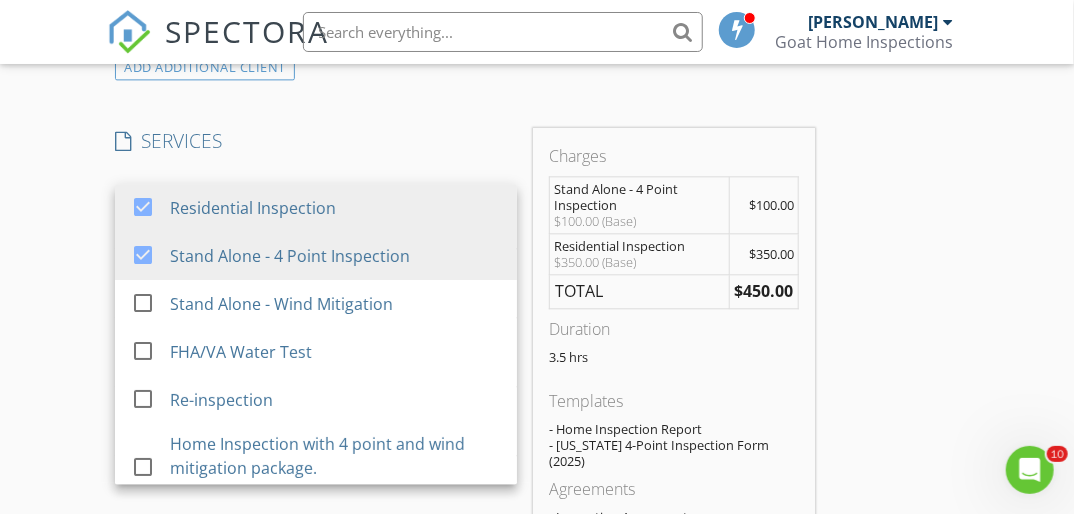 click on "Residential Inspection" at bounding box center (335, 208) 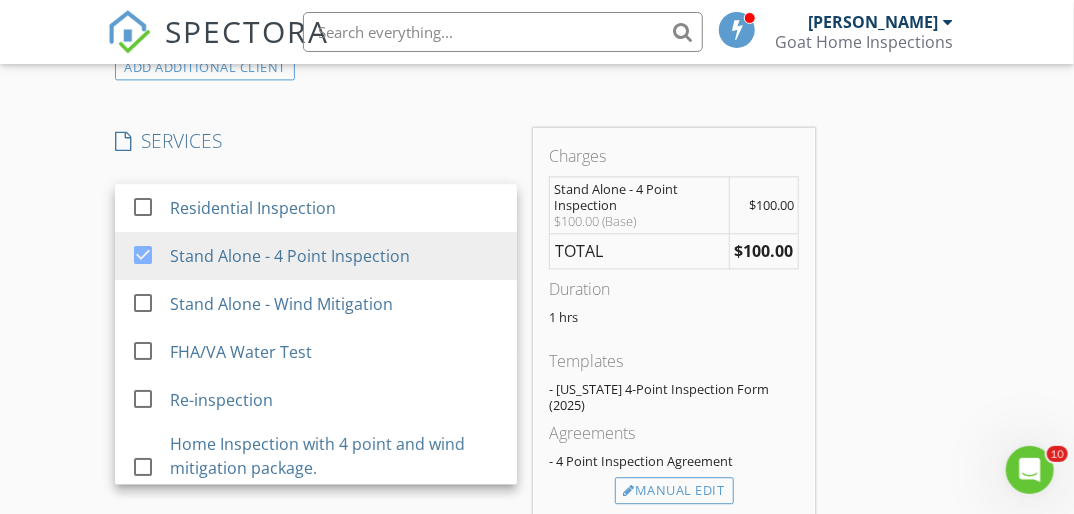 click on "SERVICES" at bounding box center [316, 141] 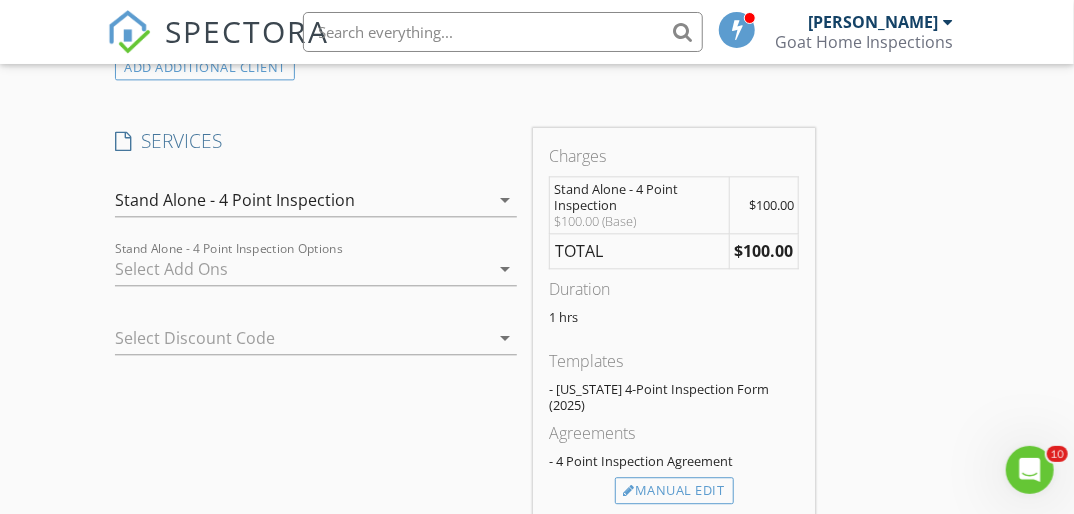 click on "arrow_drop_down" at bounding box center [503, 200] 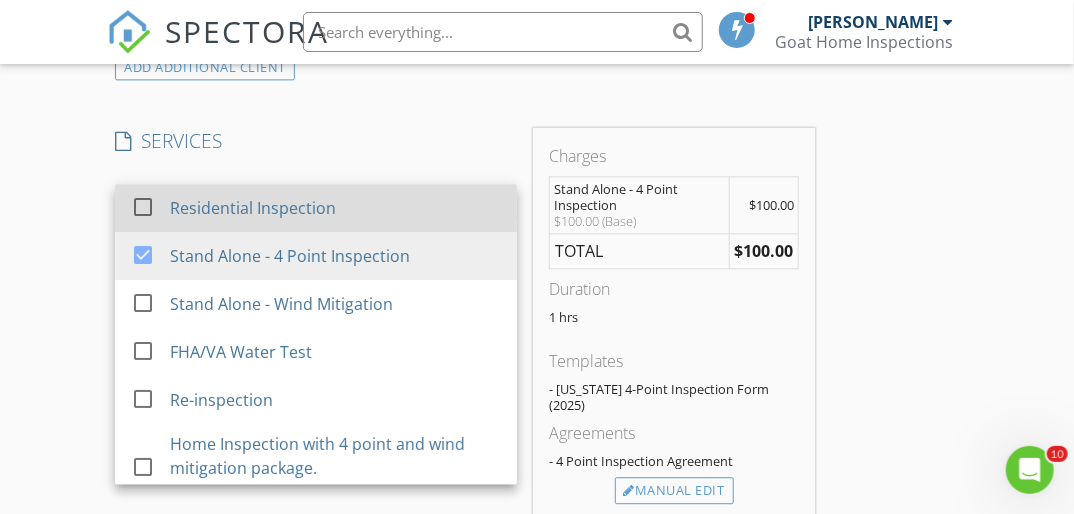 drag, startPoint x: 158, startPoint y: 253, endPoint x: 201, endPoint y: 224, distance: 51.86521 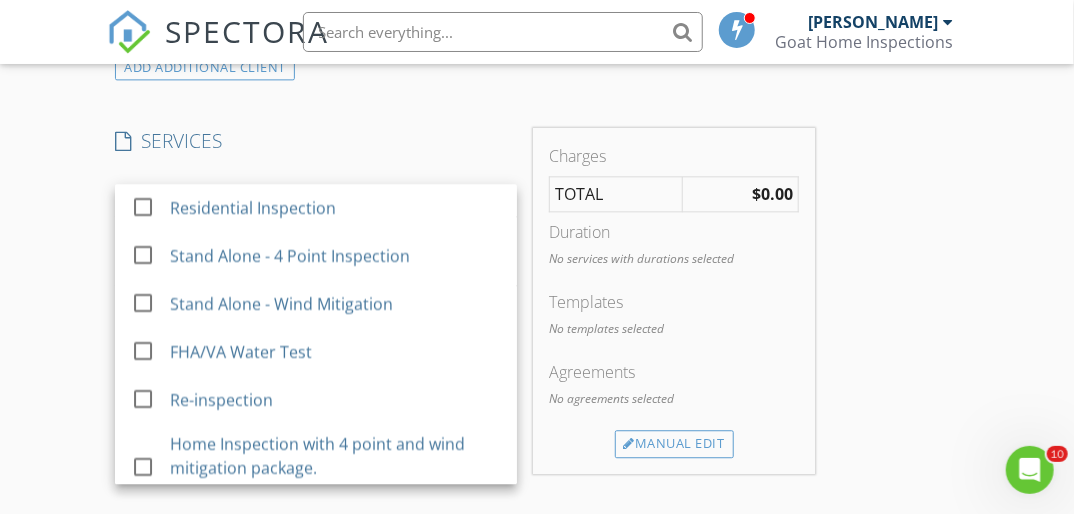 click on "INSPECTOR(S)
check_box   Melvin Lopez   PRIMARY   Melvin Lopez arrow_drop_down   check_box_outline_blank Melvin Lopez specifically requested
Date/Time
07/09/2025 8:00 AM
Location
Address Search       Address 11128 SW 75th Ave   Unit   City Ocala   State FL   Zip 34476   County Marion     Square Feet 768   Year Built 1992   Foundation arrow_drop_down     Melvin Lopez     13.4 miles     (26 minutes)
client
check_box Enable Client CC email for this inspection   Client Search     check_box_outline_blank Client is a Company/Organization     First Name David   Last Name Ryan   Email lynq2019@outlook.com   CC Email   Phone 603-819-9244           Notes   Private Notes
ADD ADDITIONAL client
SERVICES
check_box_outline_blank   Residential Inspection   check_box_outline_blank" at bounding box center (465, 314) 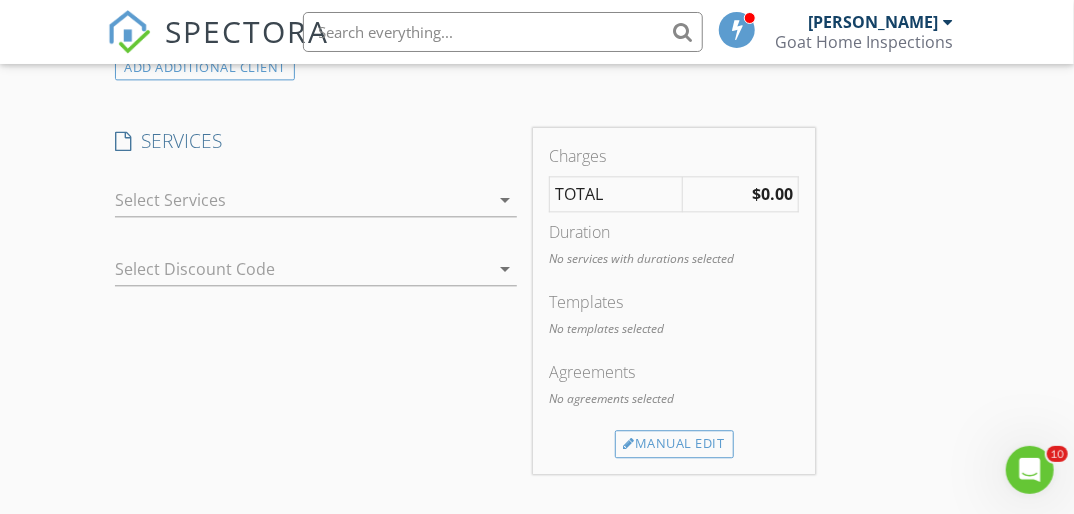 click at bounding box center [288, 269] 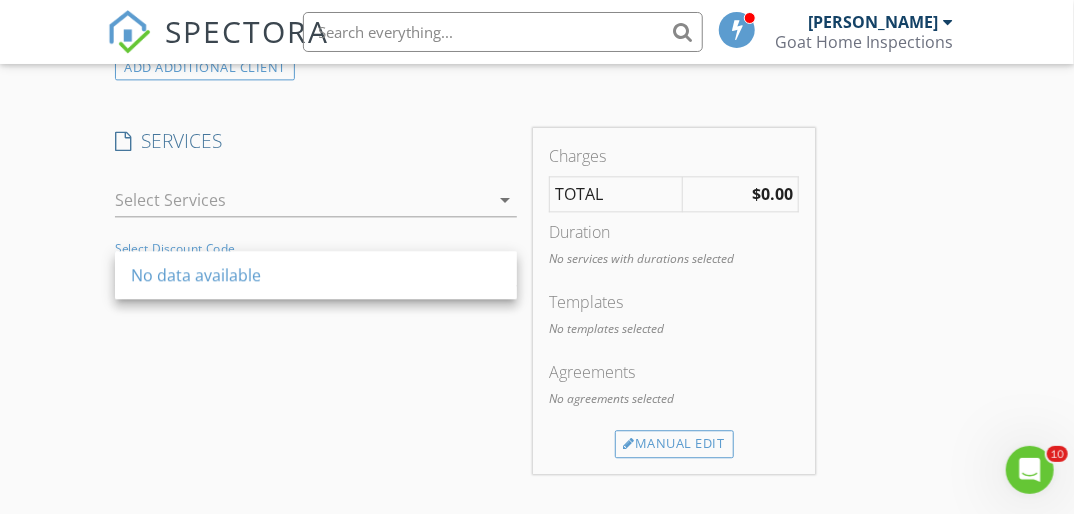 click at bounding box center (302, 200) 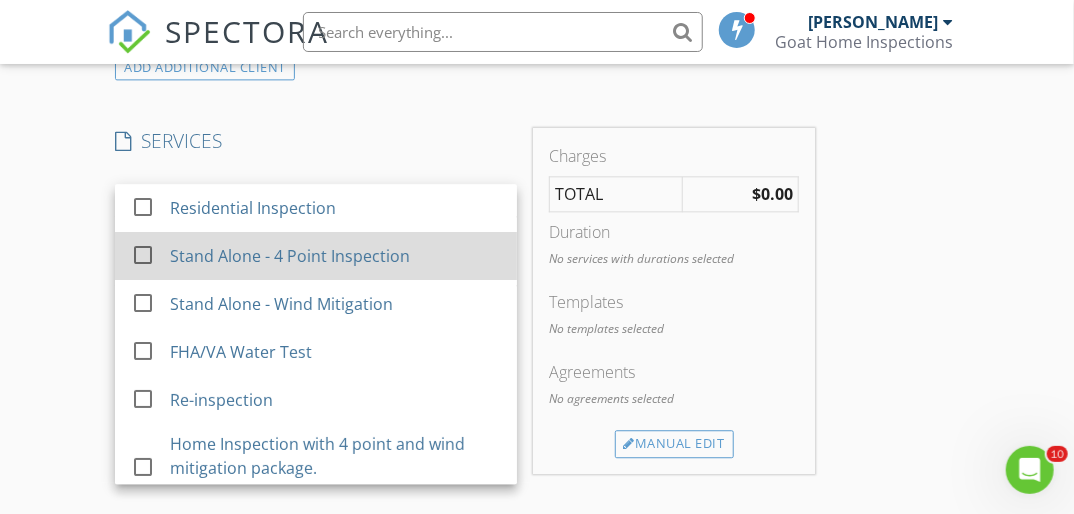 click on "Stand Alone - 4 Point Inspection" at bounding box center (290, 256) 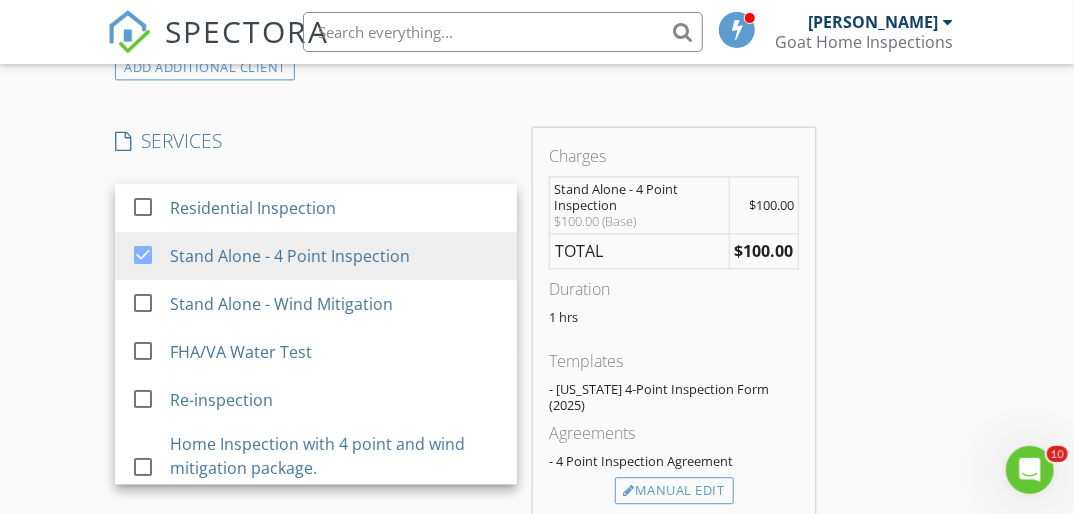 click on "INSPECTOR(S)
check_box   Melvin Lopez   PRIMARY   Melvin Lopez arrow_drop_down   check_box_outline_blank Melvin Lopez specifically requested
Date/Time
07/09/2025 8:00 AM
Location
Address Search       Address 11128 SW 75th Ave   Unit   City Ocala   State FL   Zip 34476   County Marion     Square Feet 768   Year Built 1992   Foundation arrow_drop_down     Melvin Lopez     13.4 miles     (26 minutes)
client
check_box Enable Client CC email for this inspection   Client Search     check_box_outline_blank Client is a Company/Organization     First Name David   Last Name Ryan   Email lynq2019@outlook.com   CC Email   Phone 603-819-9244           Notes   Private Notes
ADD ADDITIONAL client
SERVICES
check_box_outline_blank   Residential Inspection   check_box     check_box_outline_blank" at bounding box center (465, 337) 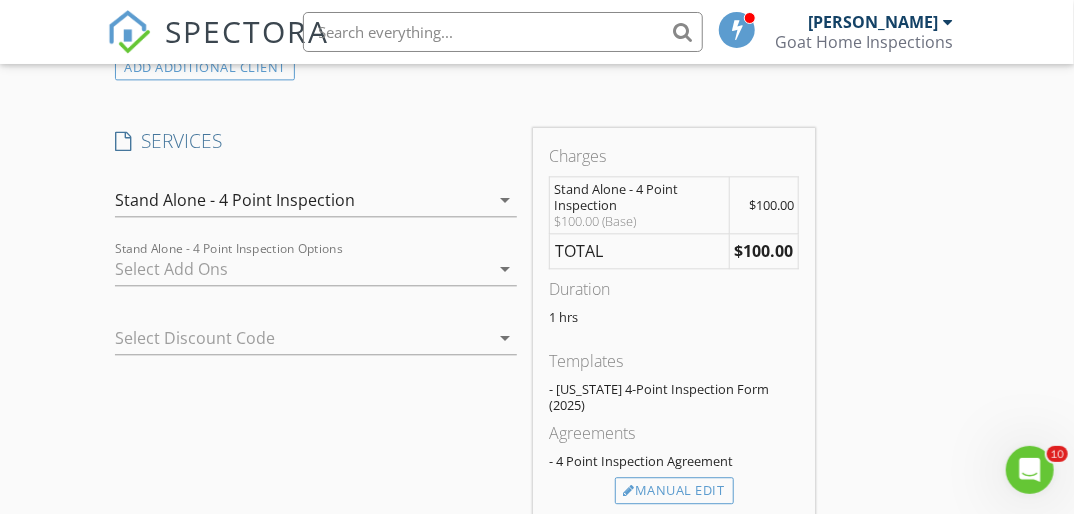 click at bounding box center (302, 269) 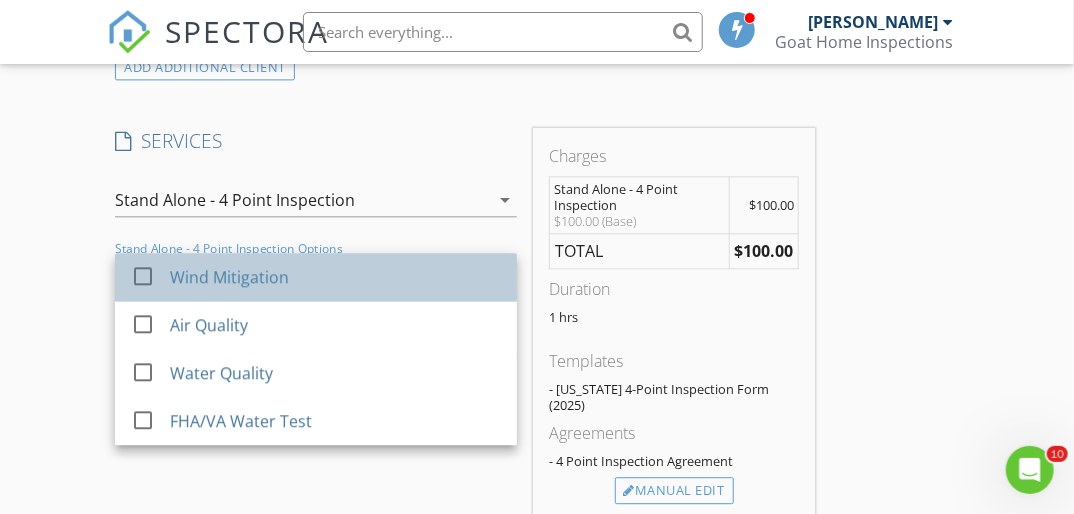 click on "Wind Mitigation" at bounding box center [335, 277] 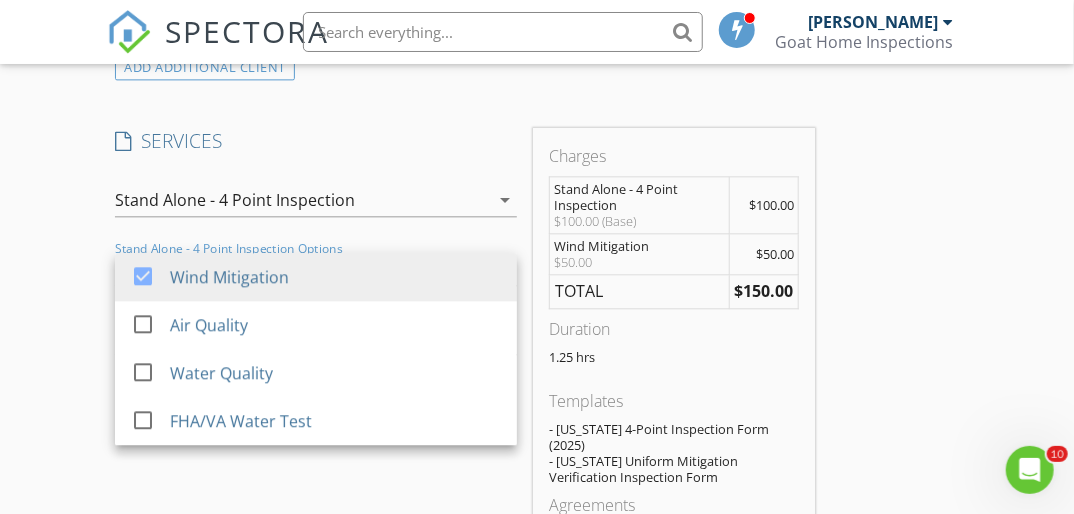 click on "INSPECTOR(S)
check_box   Melvin Lopez   PRIMARY   Melvin Lopez arrow_drop_down   check_box_outline_blank Melvin Lopez specifically requested
Date/Time
07/09/2025 8:00 AM
Location
Address Search       Address 11128 SW 75th Ave   Unit   City Ocala   State FL   Zip 34476   County Marion     Square Feet 768   Year Built 1992   Foundation arrow_drop_down     Melvin Lopez     13.4 miles     (26 minutes)
client
check_box Enable Client CC email for this inspection   Client Search     check_box_outline_blank Client is a Company/Organization     First Name David   Last Name Ryan   Email lynq2019@outlook.com   CC Email   Phone 603-819-9244           Notes   Private Notes
ADD ADDITIONAL client
SERVICES
check_box_outline_blank   Residential Inspection   check_box     check_box_outline_blank" at bounding box center (465, 381) 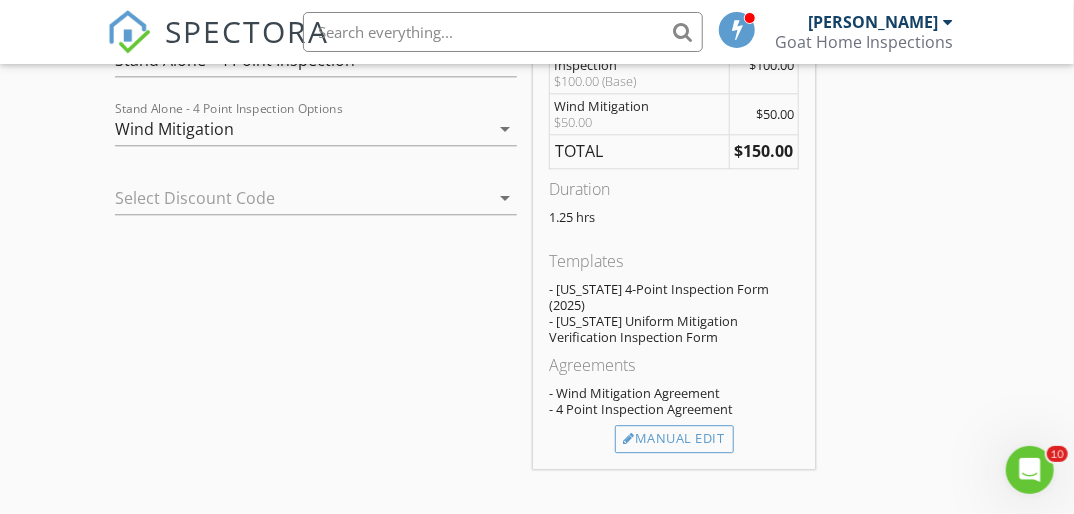 scroll, scrollTop: 1758, scrollLeft: 0, axis: vertical 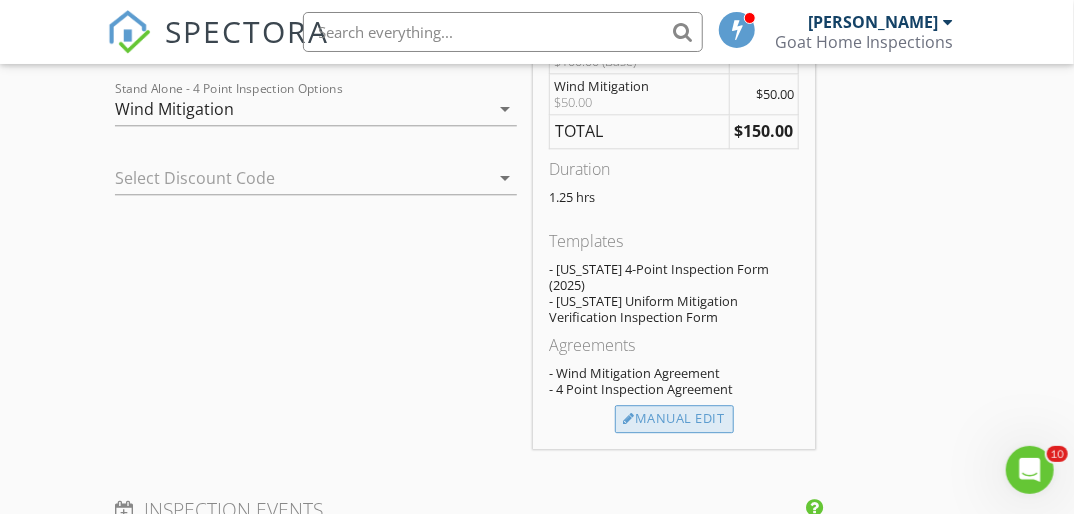 click on "Manual Edit" at bounding box center [674, 419] 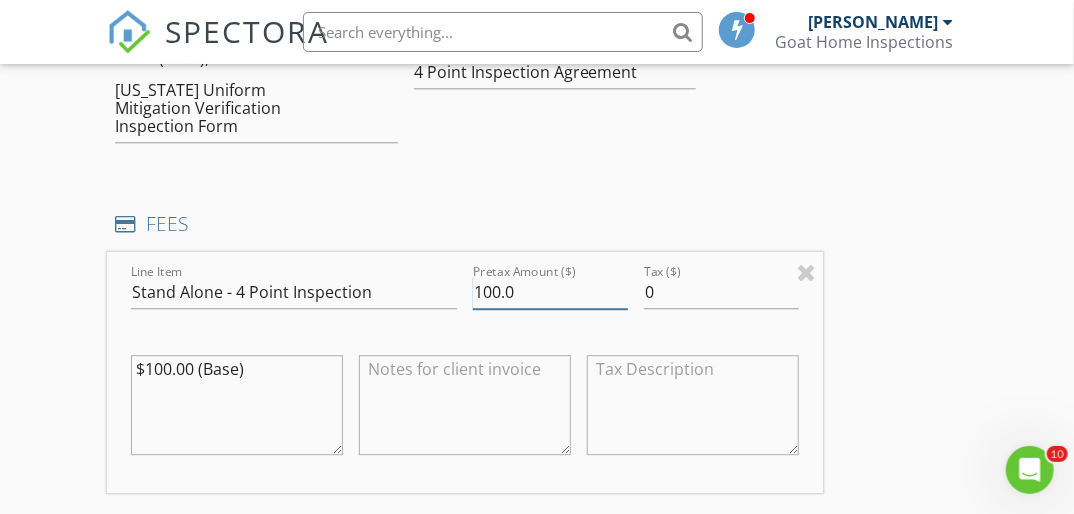 click on "100.0" at bounding box center (550, 292) 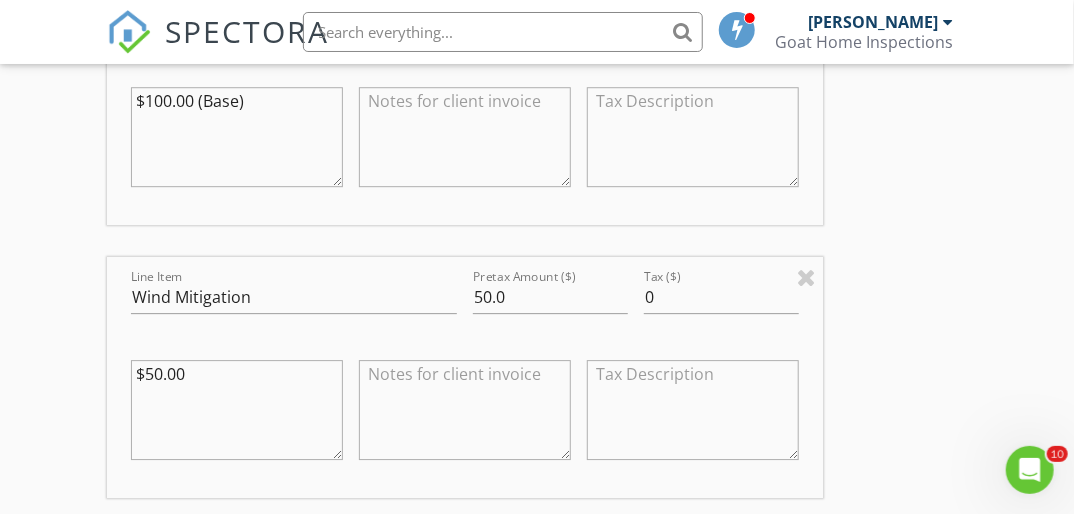 scroll, scrollTop: 2158, scrollLeft: 0, axis: vertical 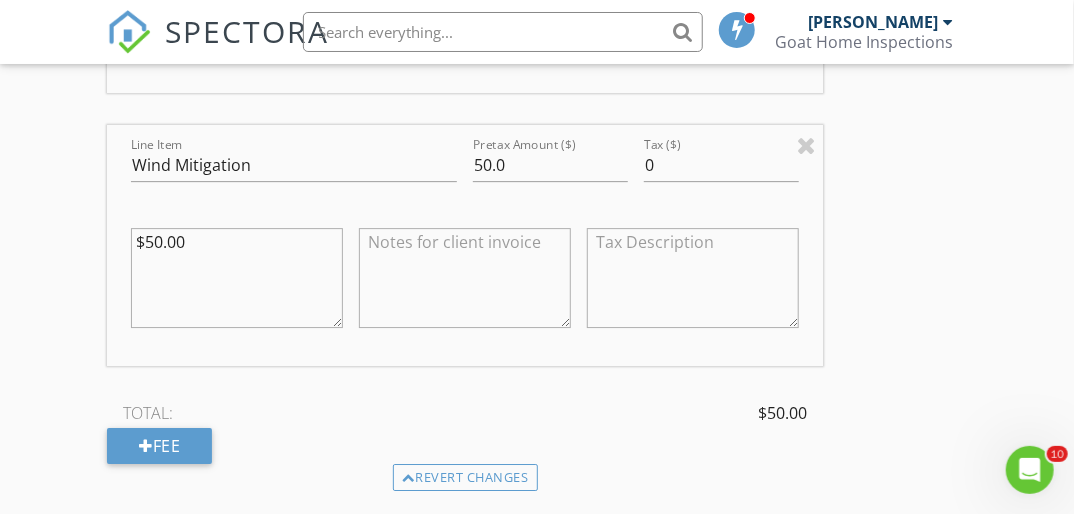 type on "00.0" 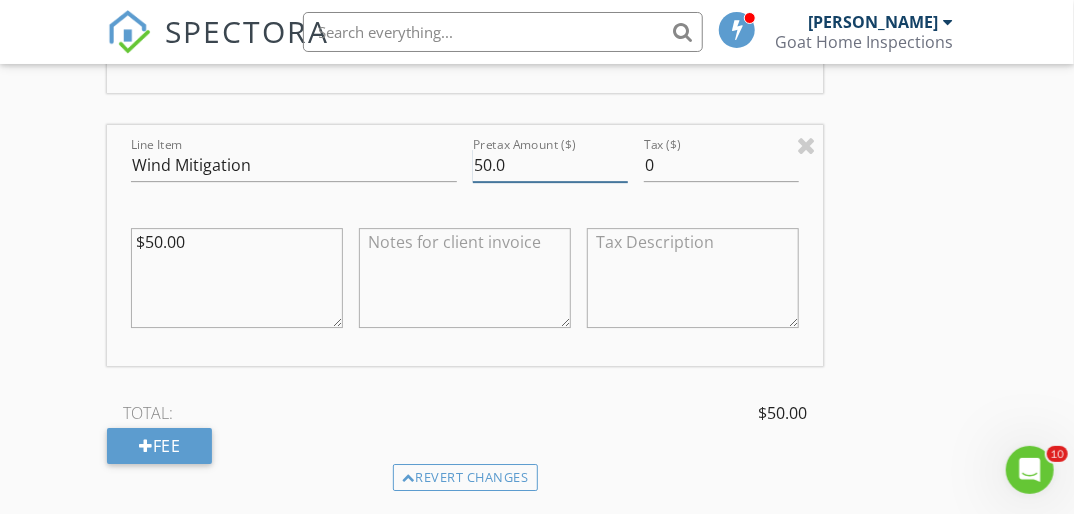 click on "50.0" at bounding box center [550, 165] 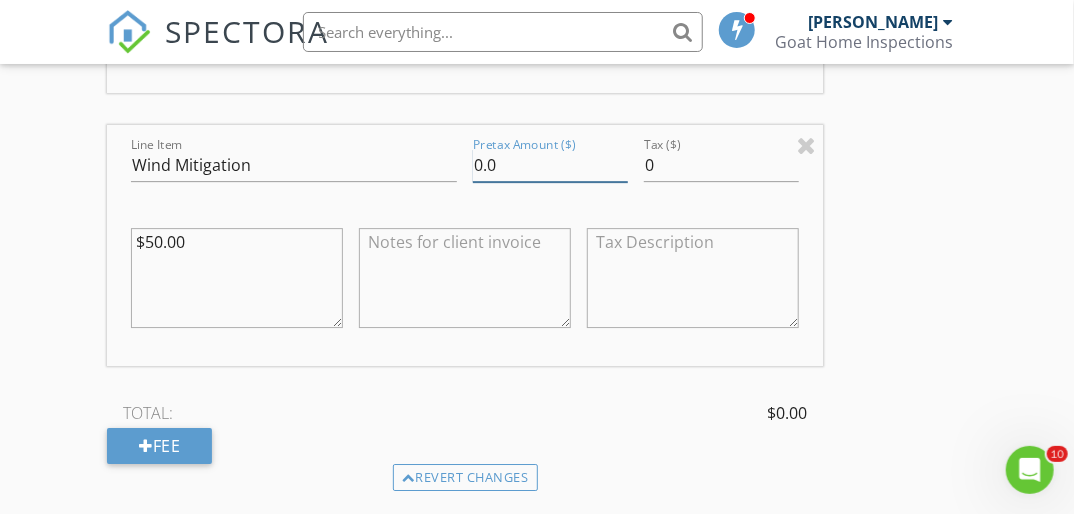 type on "0.0" 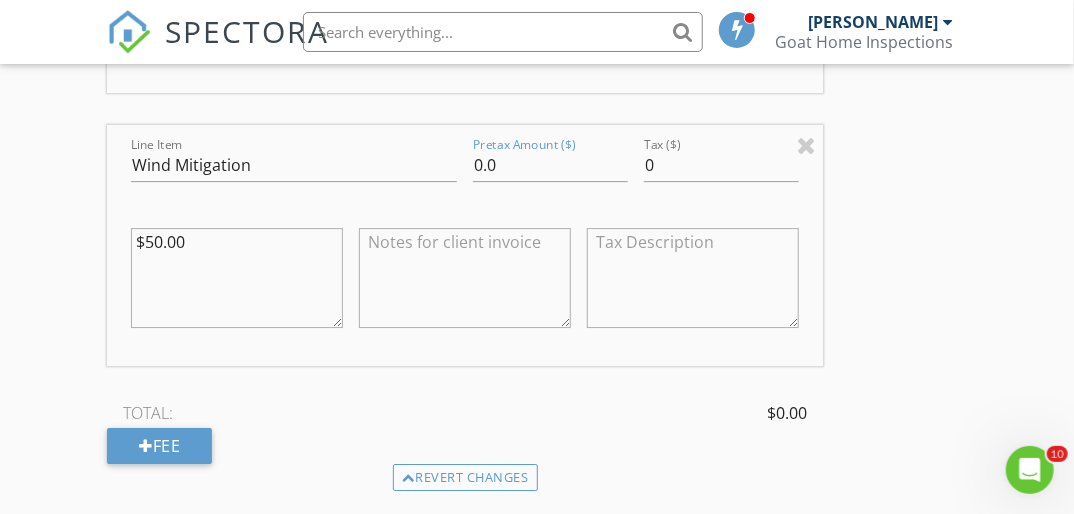 click on "INSPECTOR(S)
check_box   Melvin Lopez   PRIMARY   Melvin Lopez arrow_drop_down   check_box_outline_blank Melvin Lopez specifically requested
Date/Time
07/09/2025 8:00 AM
Location
Address Search       Address 11128 SW 75th Ave   Unit   City Ocala   State FL   Zip 34476   County Marion     Square Feet 768   Year Built 1992   Foundation arrow_drop_down     Melvin Lopez     13.4 miles     (26 minutes)
client
check_box Enable Client CC email for this inspection   Client Search     check_box_outline_blank Client is a Company/Organization     First Name David   Last Name Ryan   Email lynq2019@outlook.com   CC Email   Phone 603-819-9244           Notes   Private Notes
ADD ADDITIONAL client
SERVICES
check_box_outline_blank   Residential Inspection   check_box" at bounding box center (536, 101) 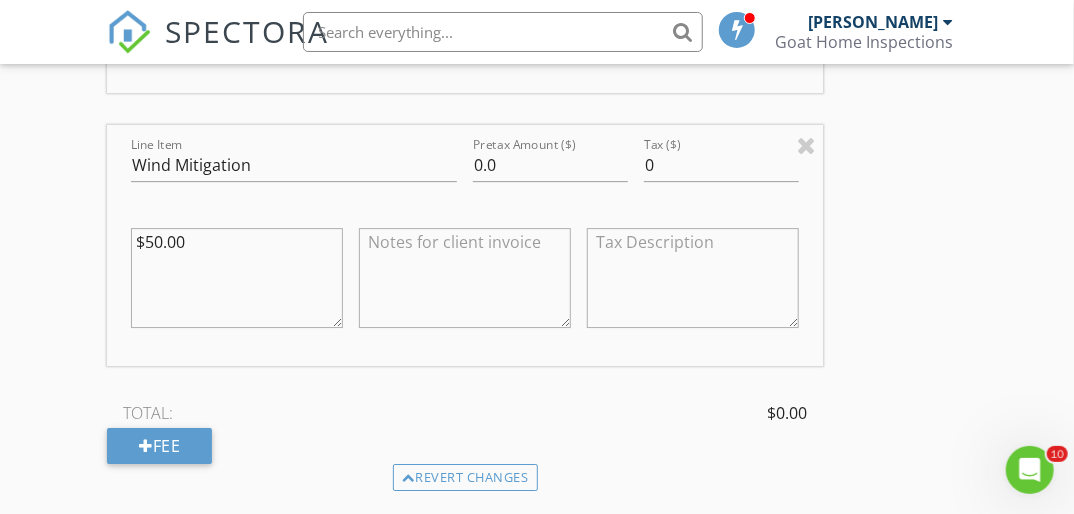 click on "INSPECTOR(S)
check_box   Melvin Lopez   PRIMARY   Melvin Lopez arrow_drop_down   check_box_outline_blank Melvin Lopez specifically requested
Date/Time
07/09/2025 8:00 AM
Location
Address Search       Address 11128 SW 75th Ave   Unit   City Ocala   State FL   Zip 34476   County Marion     Square Feet 768   Year Built 1992   Foundation arrow_drop_down     Melvin Lopez     13.4 miles     (26 minutes)
client
check_box Enable Client CC email for this inspection   Client Search     check_box_outline_blank Client is a Company/Organization     First Name David   Last Name Ryan   Email lynq2019@outlook.com   CC Email   Phone 603-819-9244           Notes   Private Notes
ADD ADDITIONAL client
SERVICES
check_box_outline_blank   Residential Inspection   check_box" at bounding box center (536, 101) 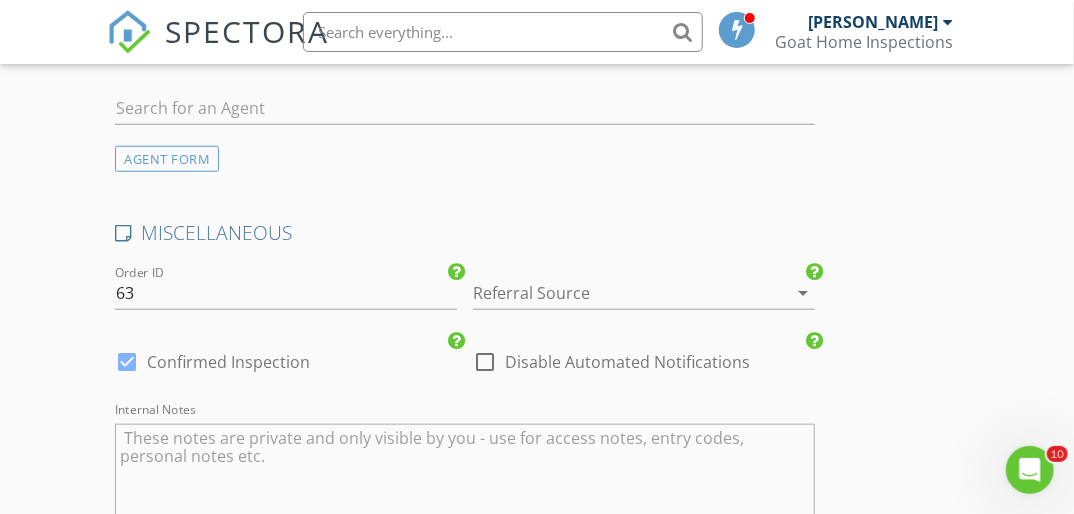 scroll, scrollTop: 3278, scrollLeft: 0, axis: vertical 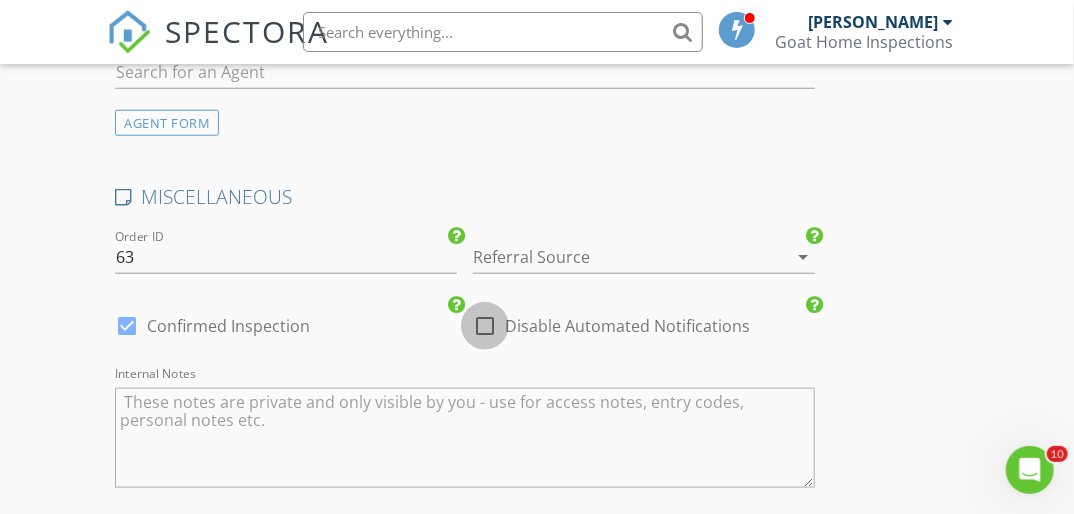 click at bounding box center (485, 326) 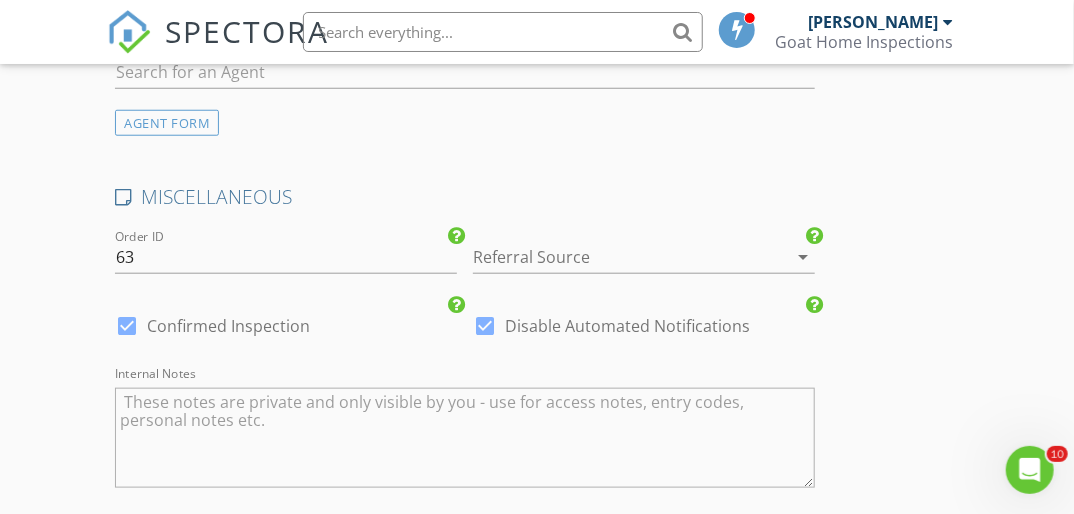 click on "New Inspection
Click here to use the New Order Form
INSPECTOR(S)
check_box   Melvin Lopez   PRIMARY   Melvin Lopez arrow_drop_down   check_box_outline_blank Melvin Lopez specifically requested
Date/Time
07/09/2025 8:00 AM
Location
Address Search       Address 11128 SW 75th Ave   Unit   City Ocala   State FL   Zip 34476   County Marion     Square Feet 768   Year Built 1992   Foundation arrow_drop_down     Melvin Lopez     13.4 miles     (26 minutes)
client
check_box Enable Client CC email for this inspection   Client Search     check_box_outline_blank Client is a Company/Organization     First Name David   Last Name Ryan   Email lynq2019@outlook.com   CC Email   Phone 603-819-9244           Notes   Private Notes
ADD ADDITIONAL client
SERVICES
check_box" at bounding box center (537, -1053) 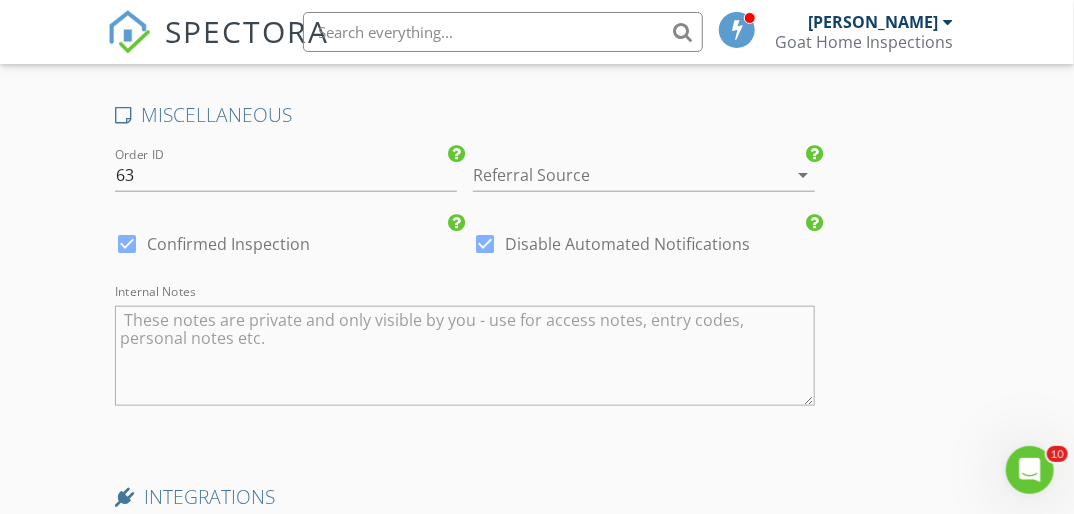 scroll, scrollTop: 3776, scrollLeft: 0, axis: vertical 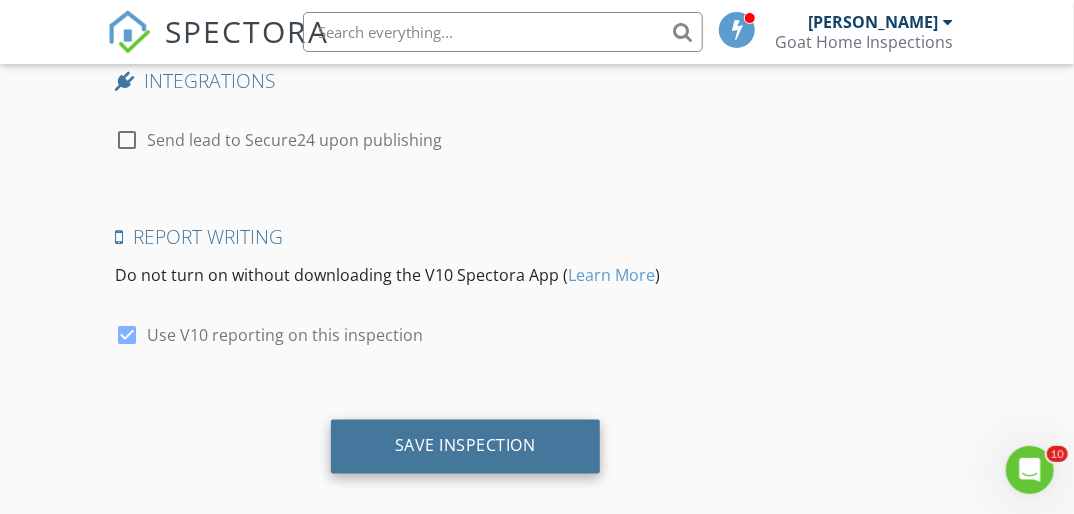 click on "Save Inspection" at bounding box center (465, 446) 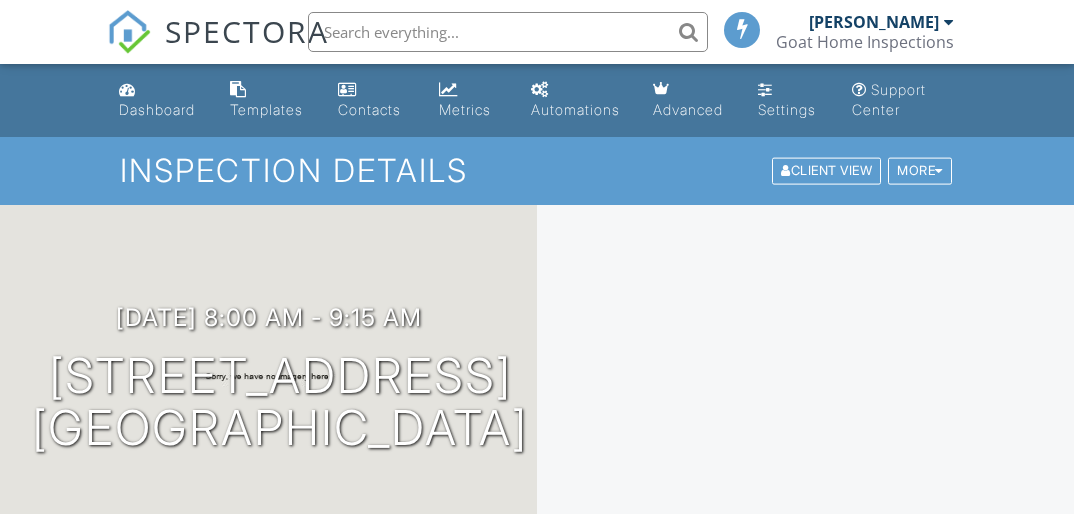 scroll, scrollTop: 0, scrollLeft: 0, axis: both 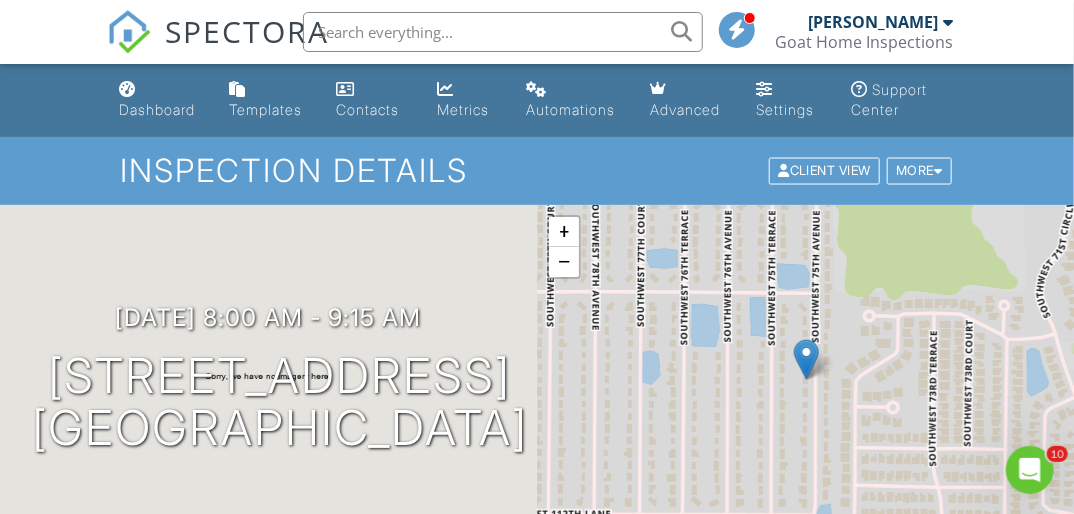 click at bounding box center (503, 32) 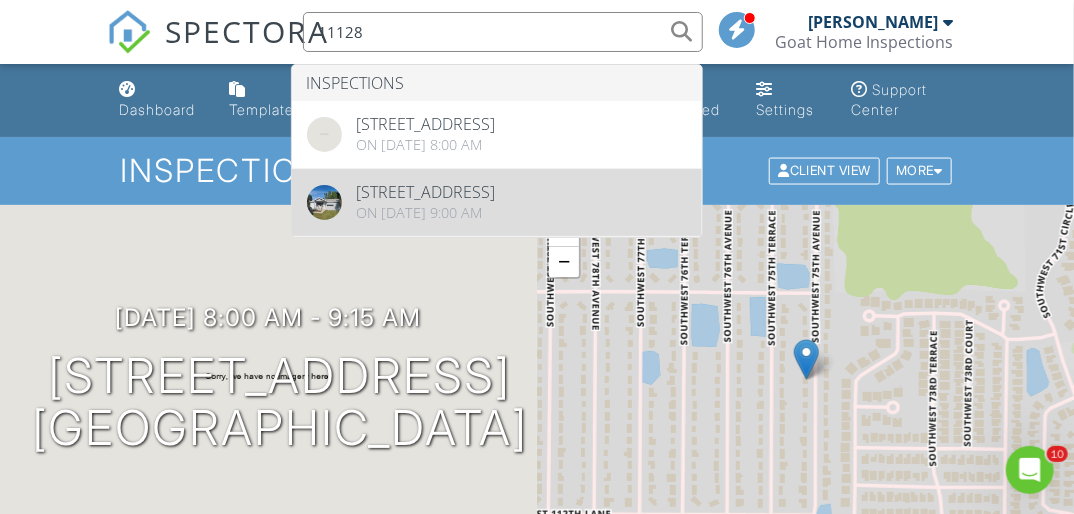 type on "11128" 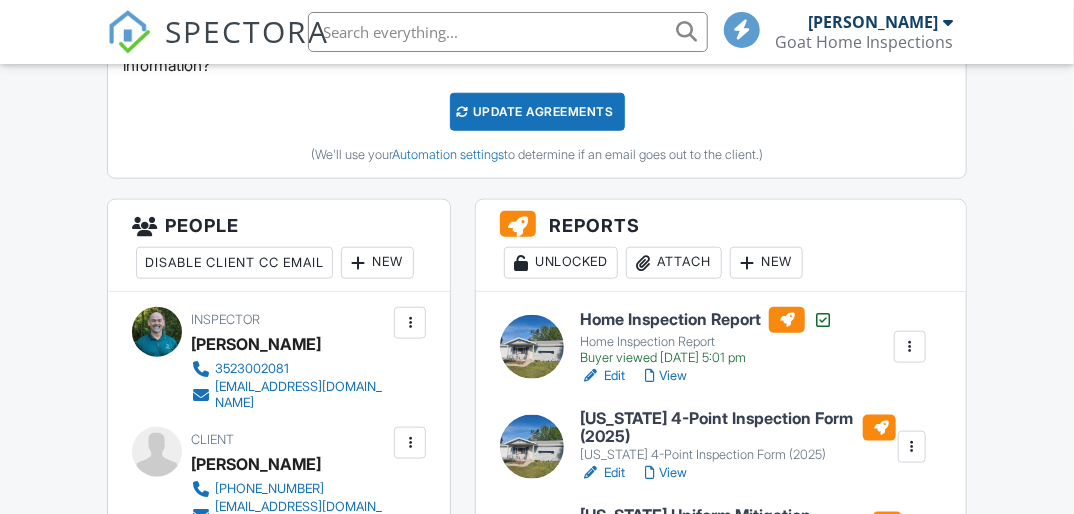 scroll, scrollTop: 640, scrollLeft: 0, axis: vertical 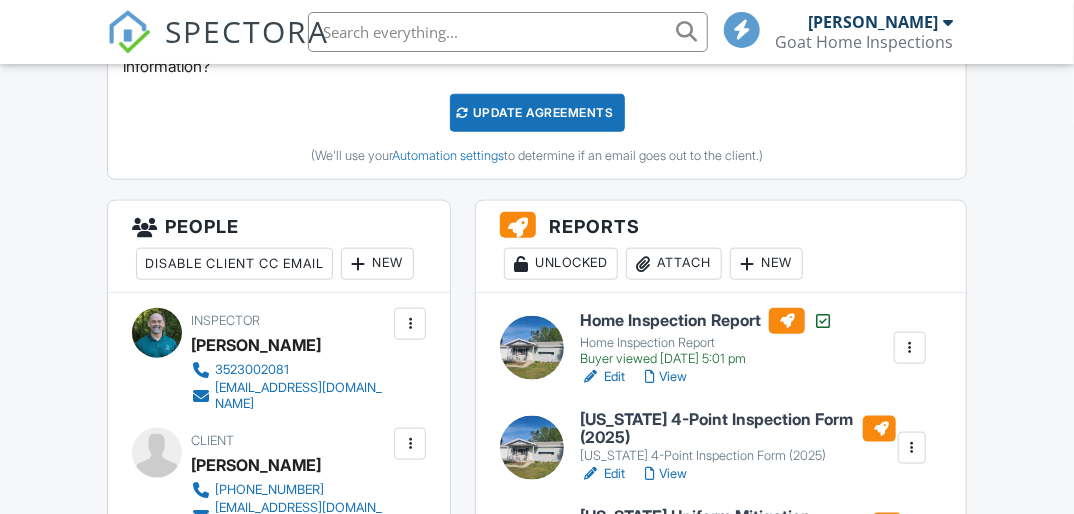 click on "Edit" at bounding box center [602, 377] 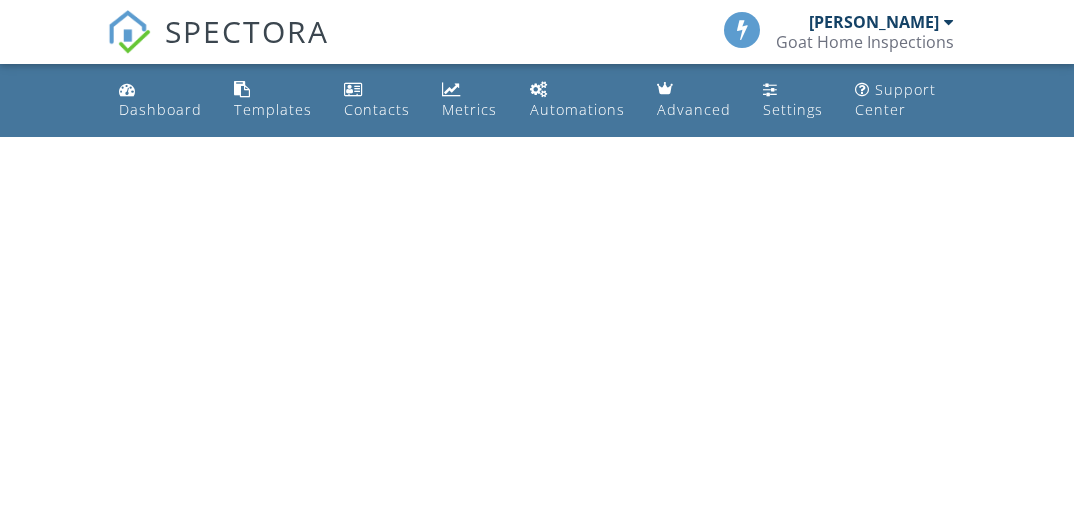 scroll, scrollTop: 0, scrollLeft: 0, axis: both 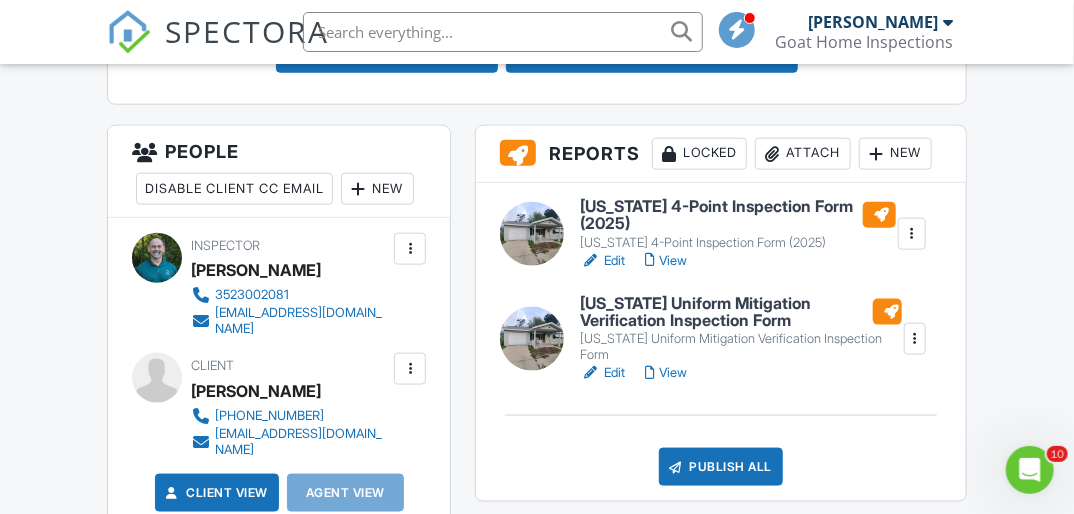 click on "Edit" at bounding box center (602, 261) 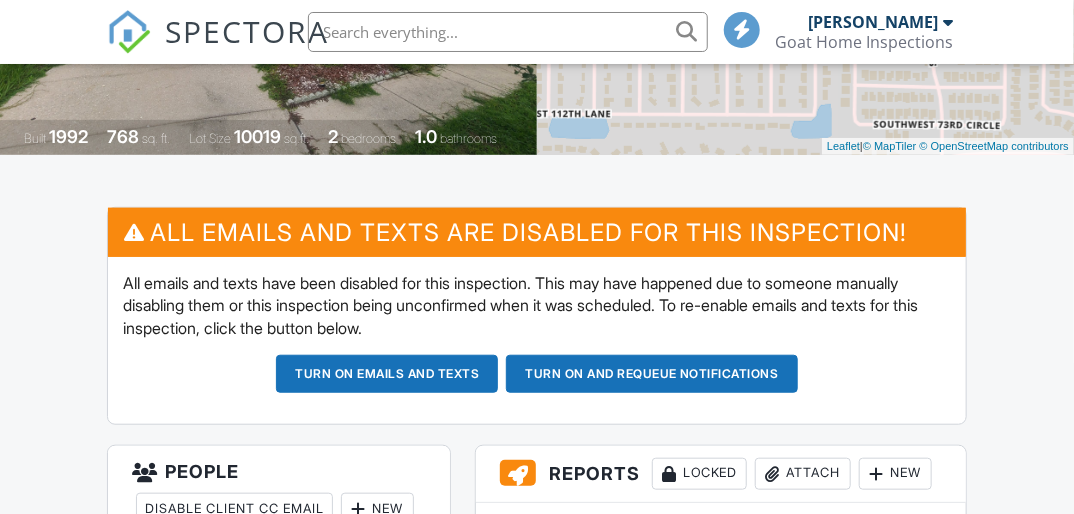 scroll, scrollTop: 800, scrollLeft: 0, axis: vertical 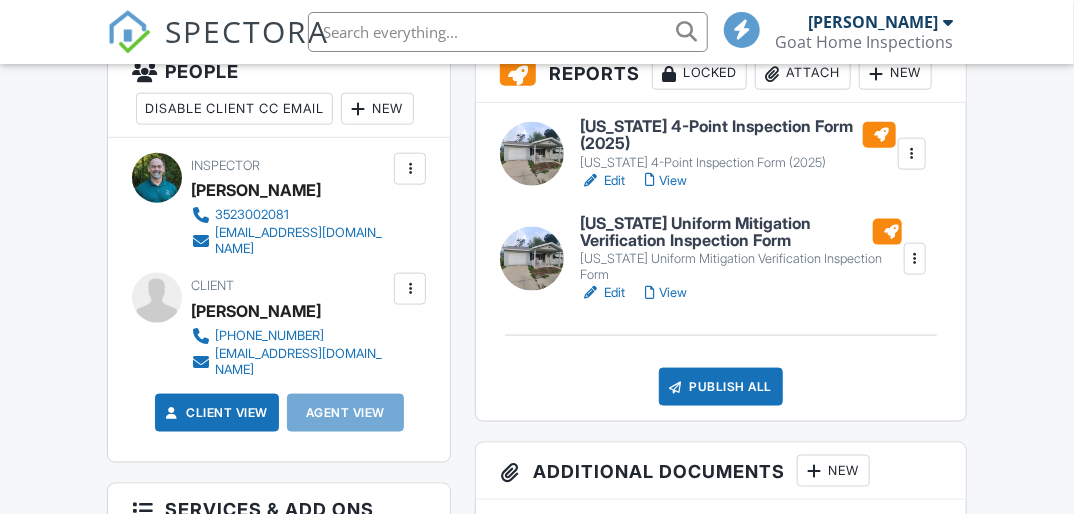 click on "Edit" at bounding box center [602, 293] 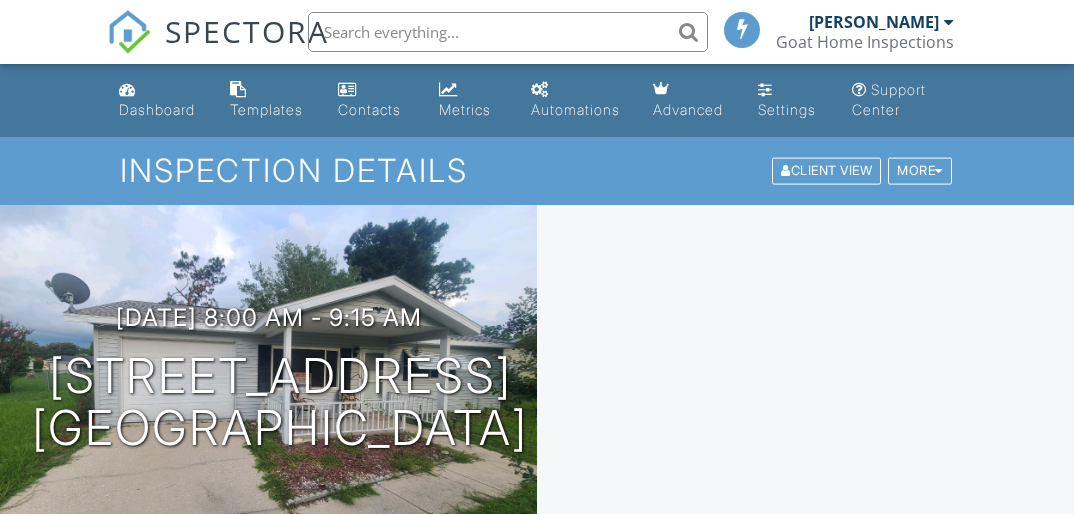 scroll, scrollTop: 0, scrollLeft: 0, axis: both 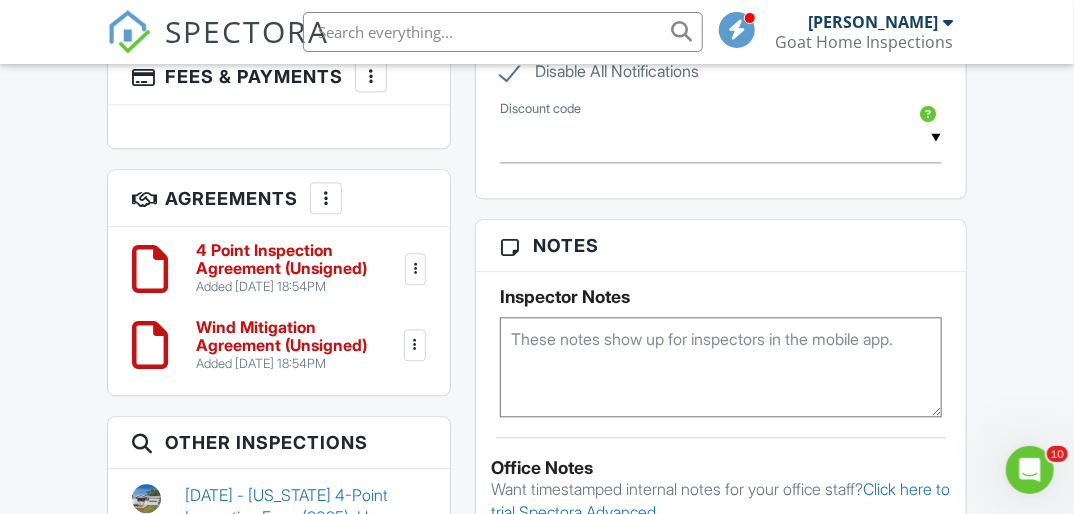 click at bounding box center (326, 198) 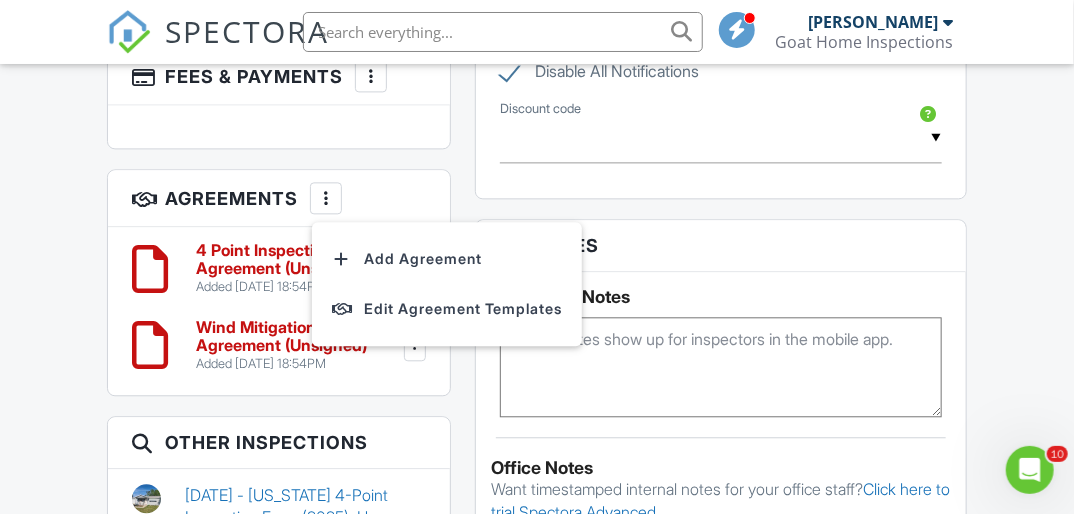 click on "Agreements
More
Add Agreement
Edit Agreement Templates" at bounding box center (279, 198) 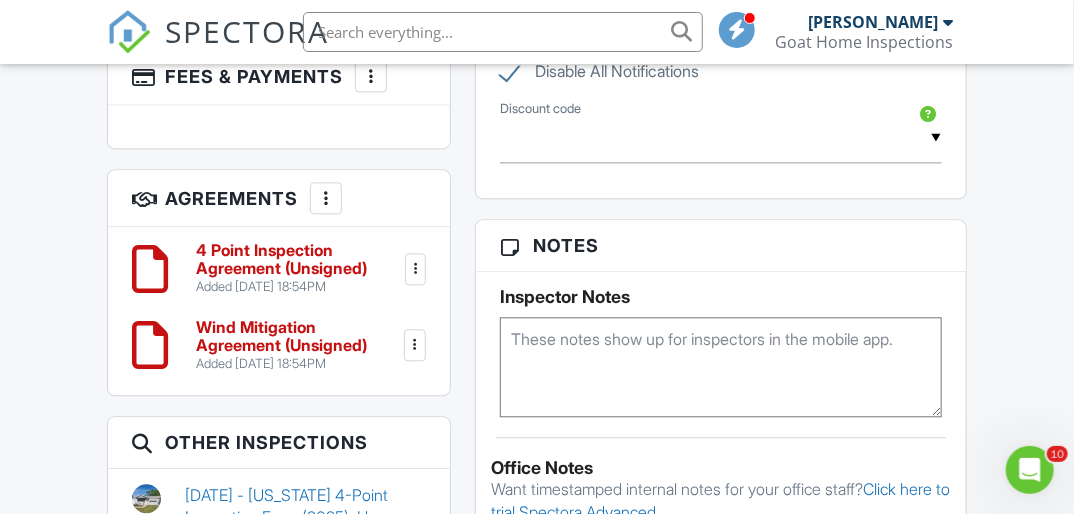 click at bounding box center (416, 269) 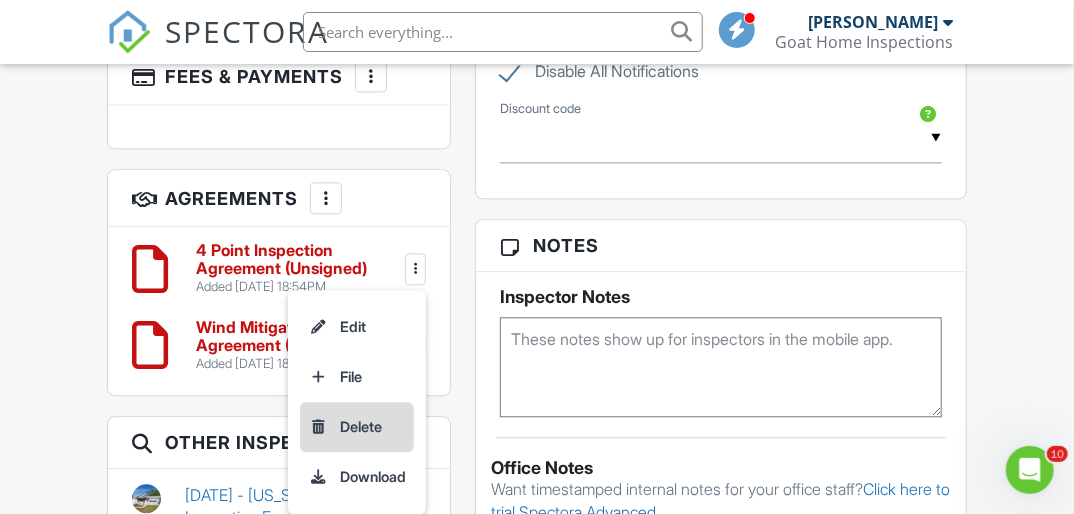 click on "Delete" at bounding box center (357, 427) 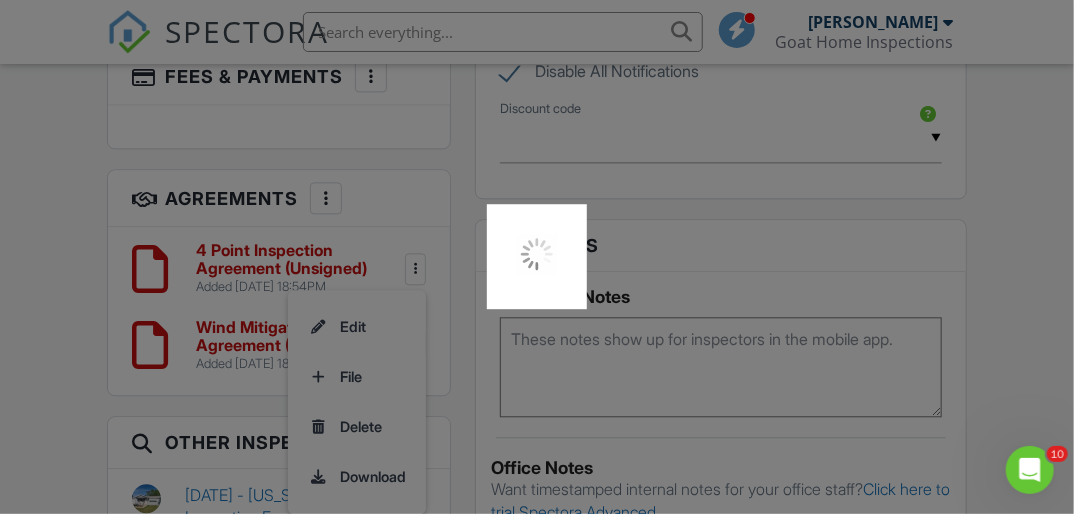 click at bounding box center (537, 257) 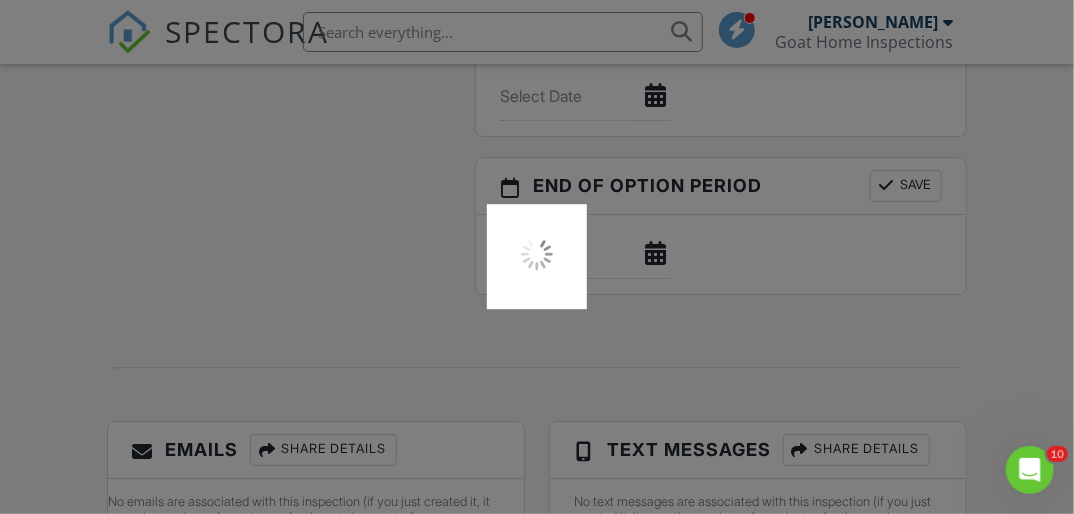scroll, scrollTop: 2320, scrollLeft: 0, axis: vertical 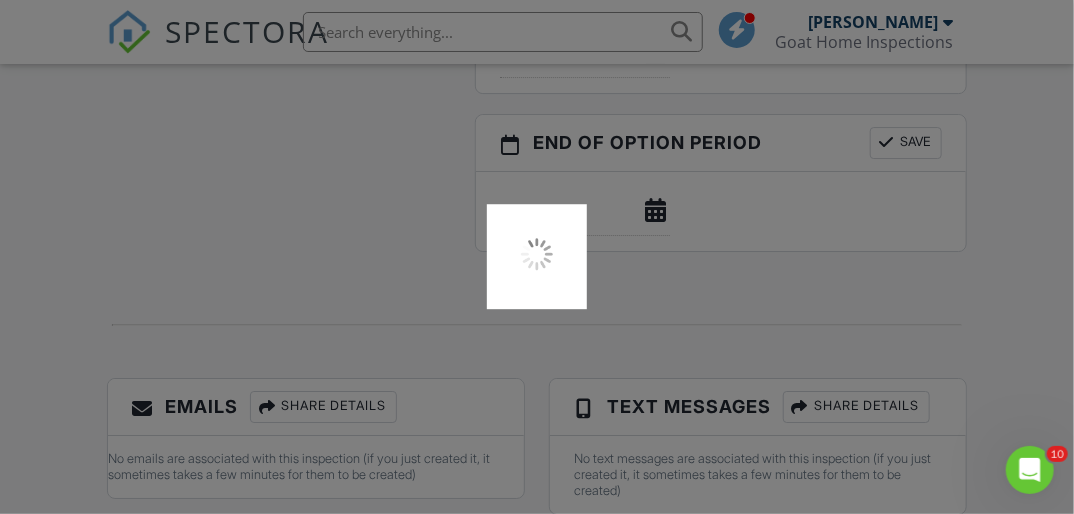 click at bounding box center [537, 257] 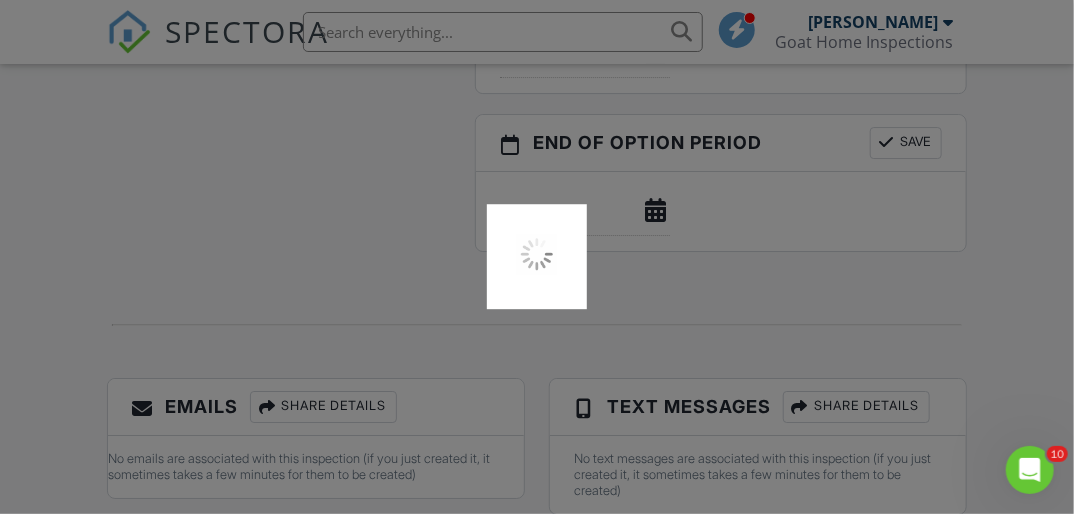 click at bounding box center [537, 256] 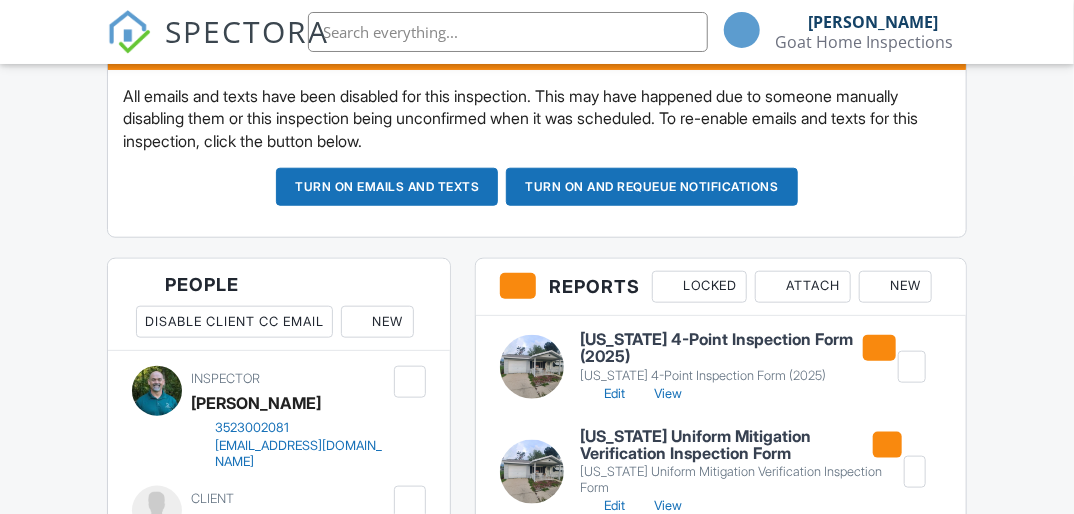 scroll, scrollTop: 720, scrollLeft: 0, axis: vertical 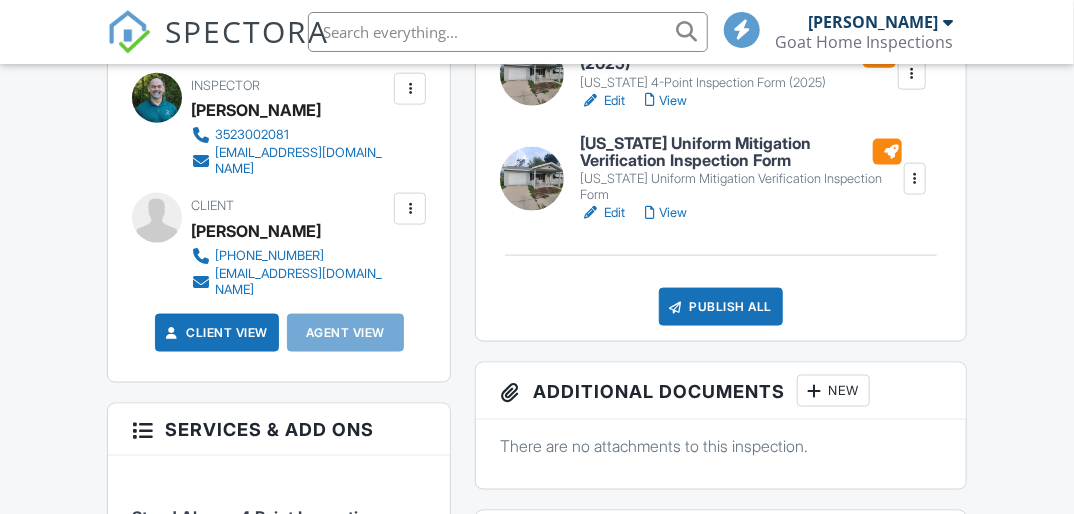 click on "Publish All" at bounding box center (721, 307) 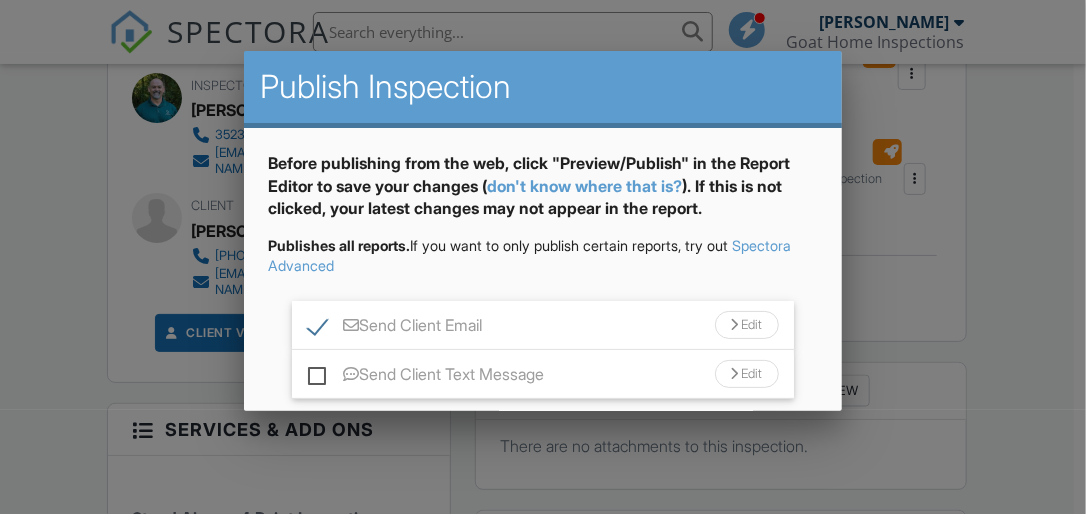 click on "Edit" at bounding box center (747, 325) 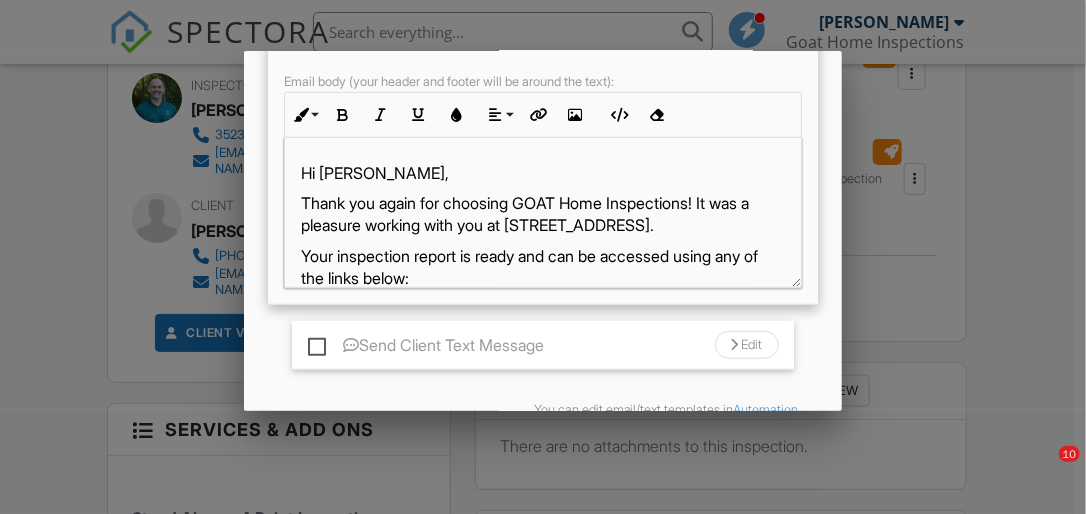 scroll, scrollTop: 480, scrollLeft: 0, axis: vertical 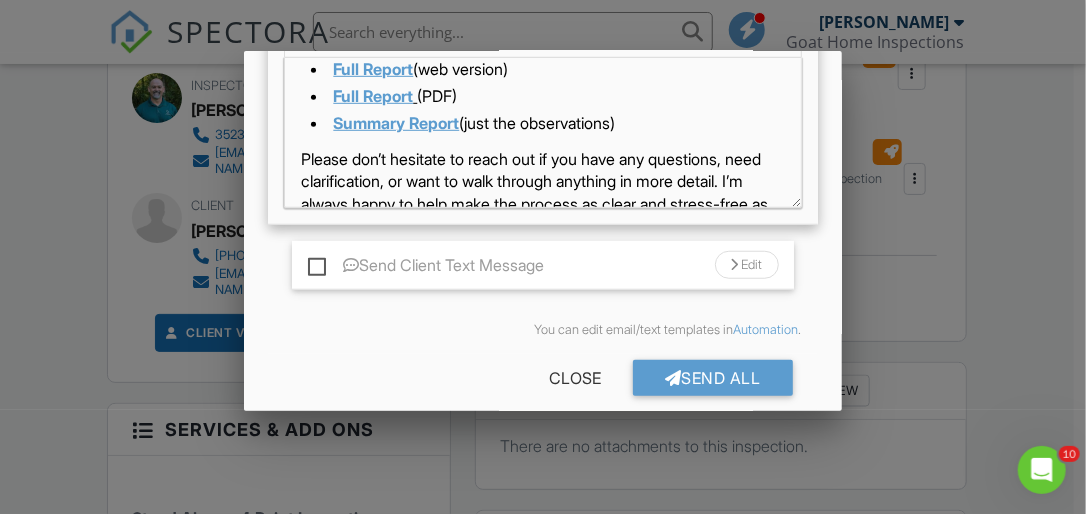 click on "Full Report" at bounding box center [373, 69] 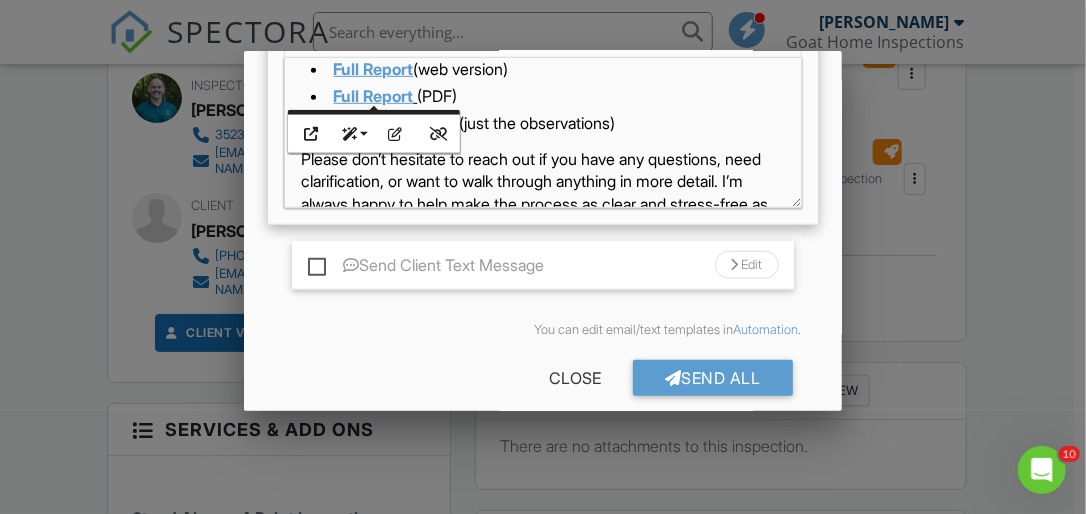 click on "Full Report  (web version)" at bounding box center (547, 71) 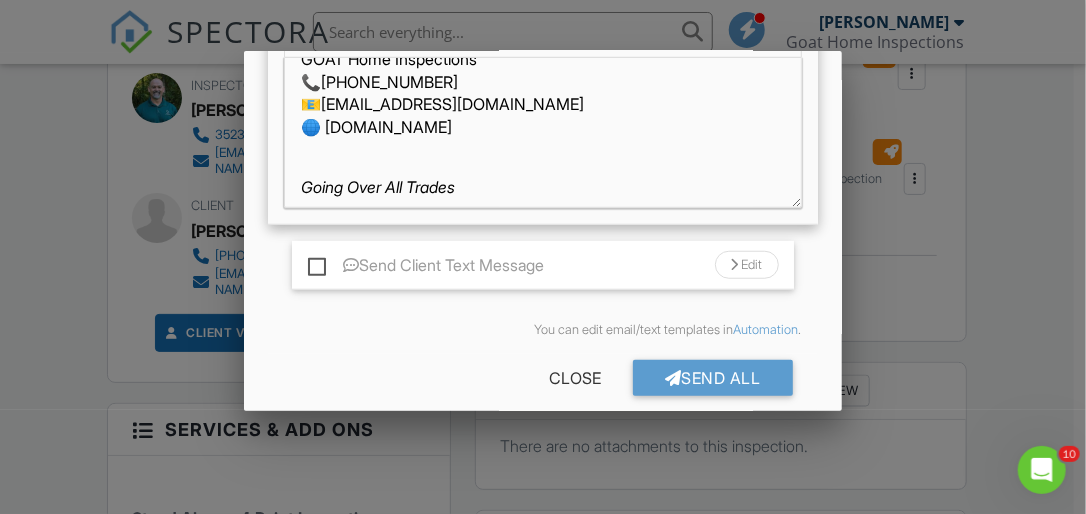 scroll, scrollTop: 598, scrollLeft: 0, axis: vertical 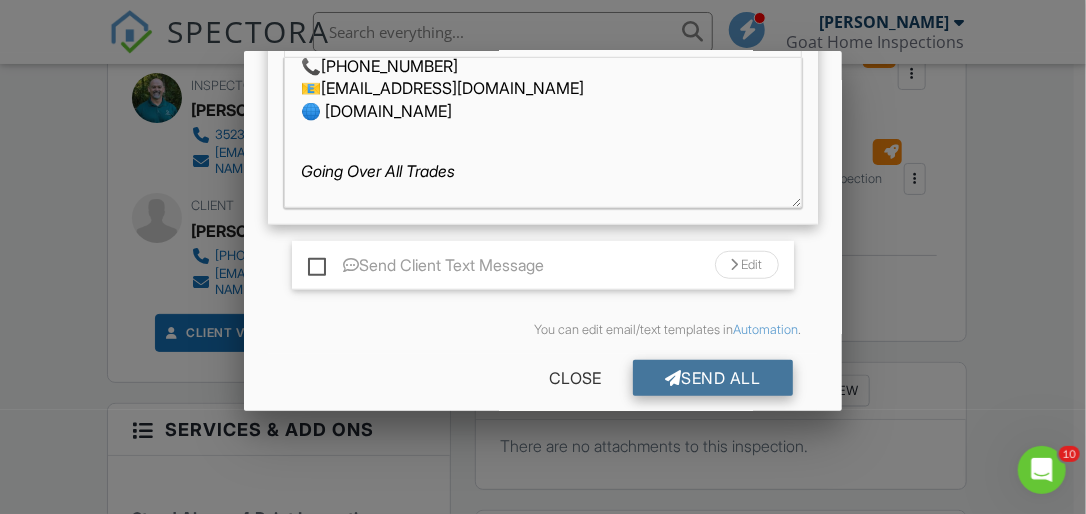click on "Send All" at bounding box center (713, 378) 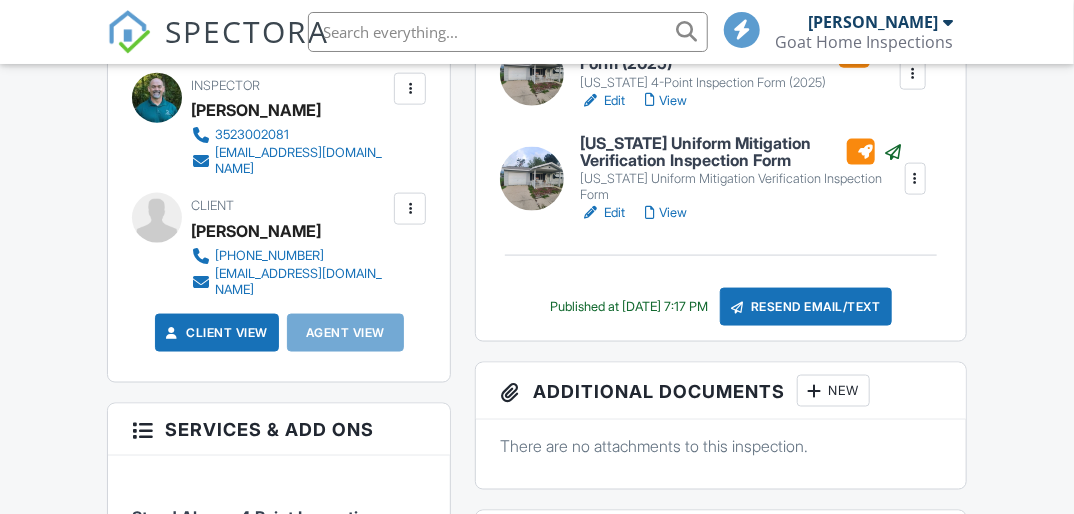 scroll, scrollTop: 720, scrollLeft: 0, axis: vertical 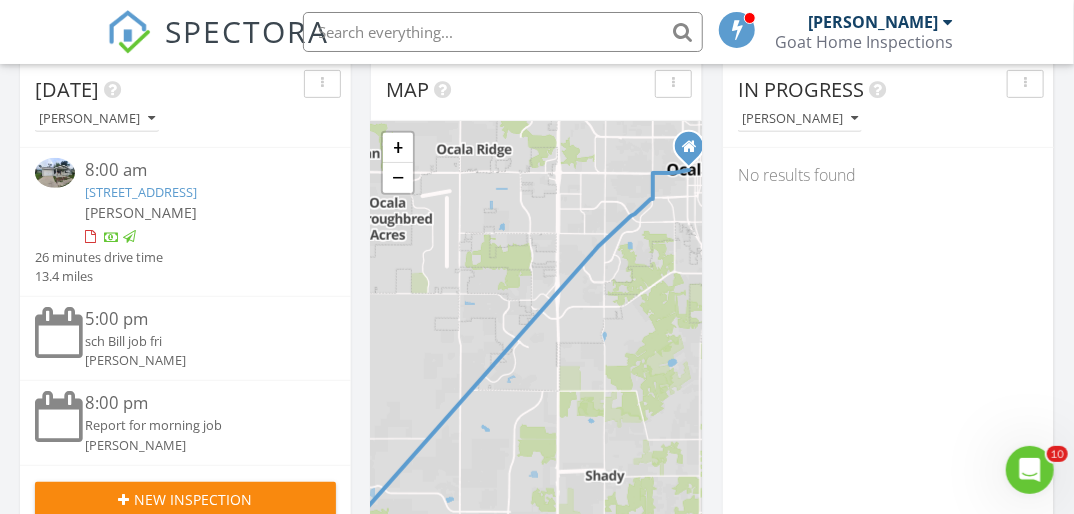 click on "New Inspection" at bounding box center (194, 499) 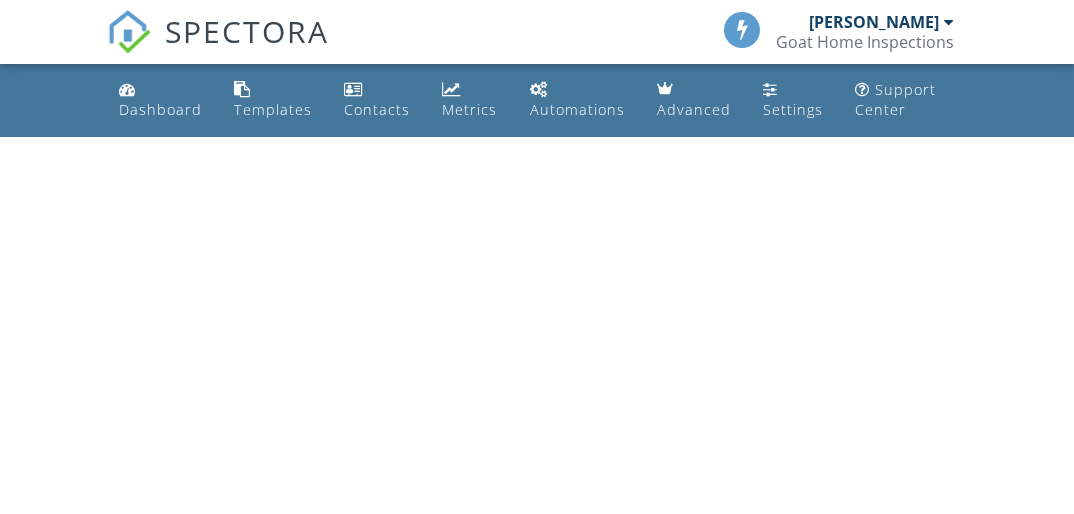 scroll, scrollTop: 0, scrollLeft: 0, axis: both 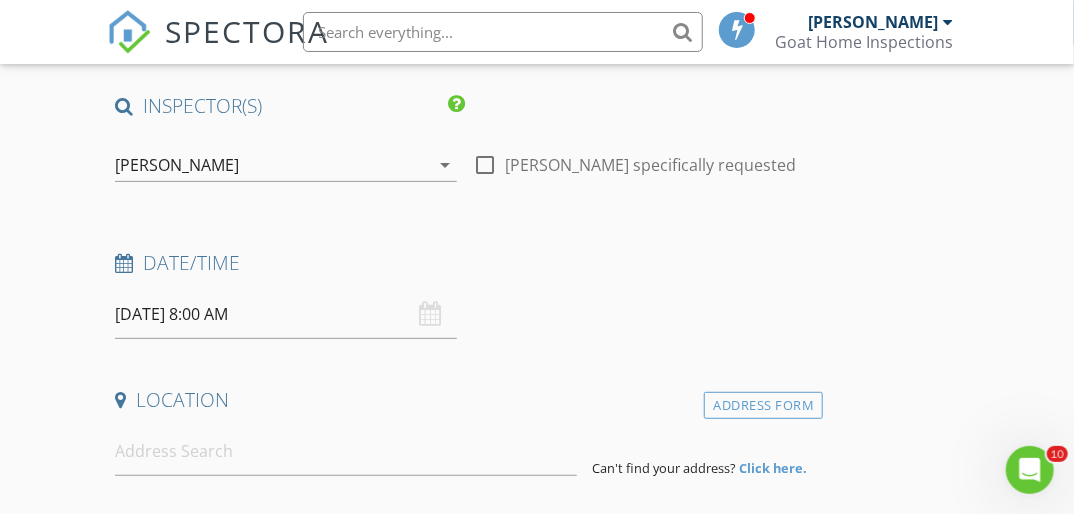 click on "[DATE] 8:00 AM" at bounding box center (286, 314) 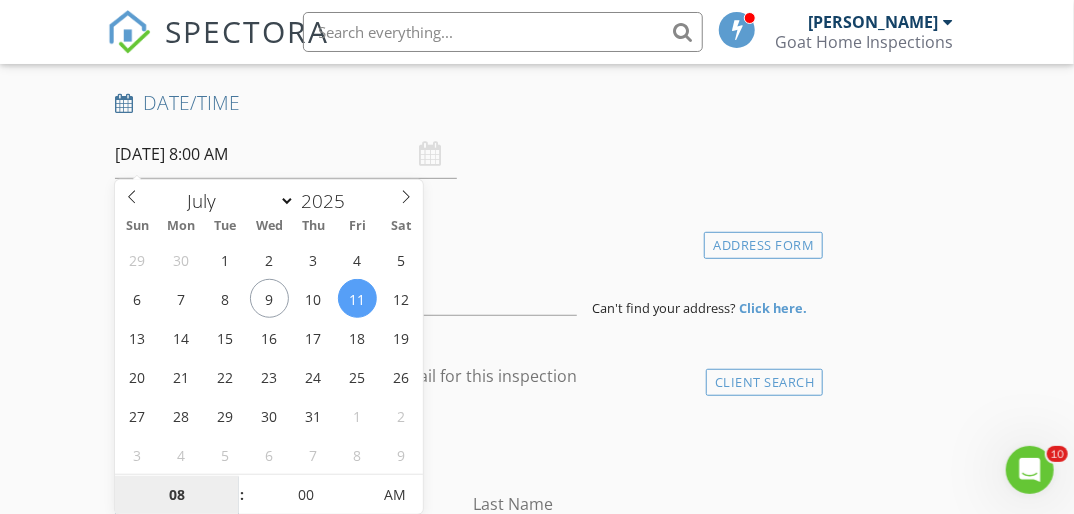 type on "[DATE] 8:00 AM" 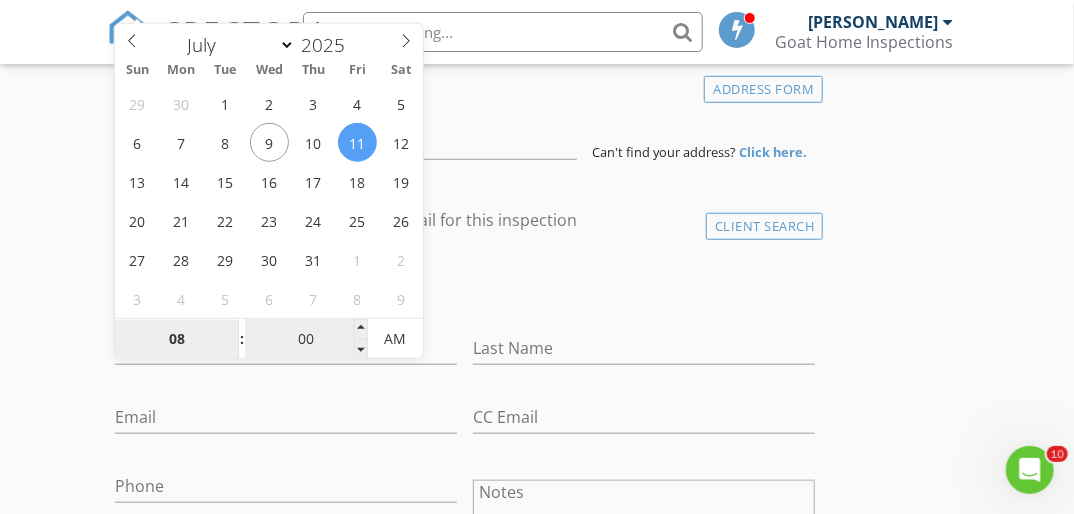 scroll, scrollTop: 480, scrollLeft: 0, axis: vertical 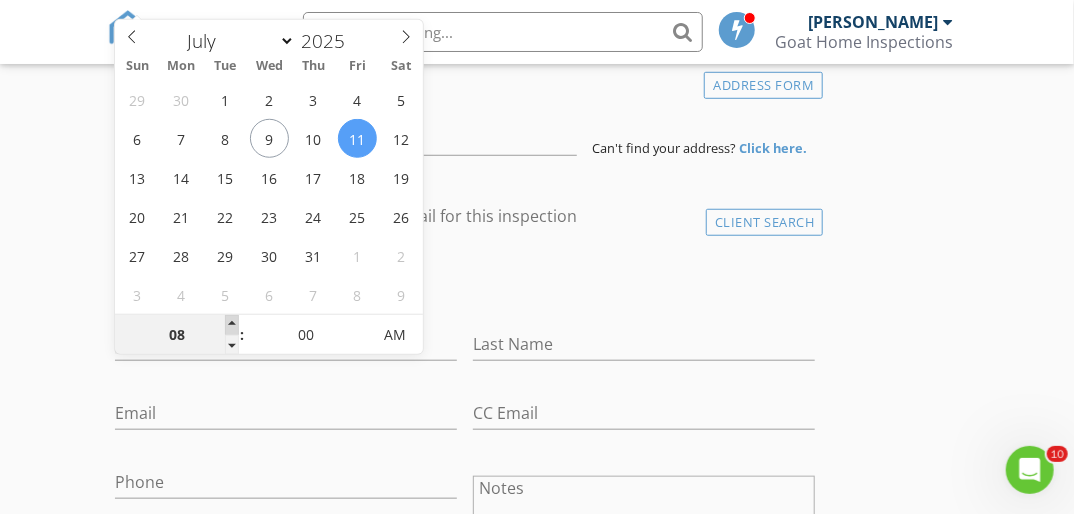 type on "09" 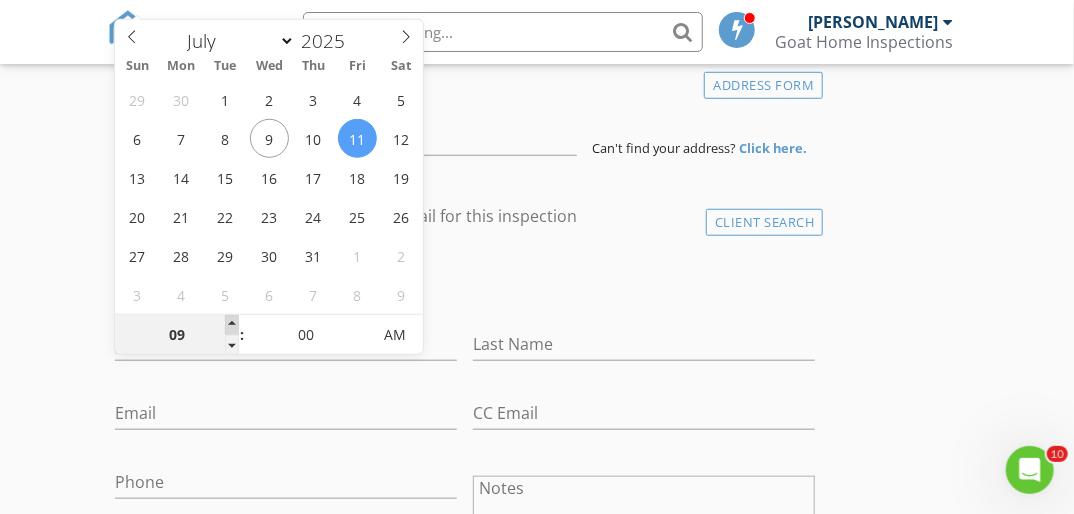 click at bounding box center [232, 325] 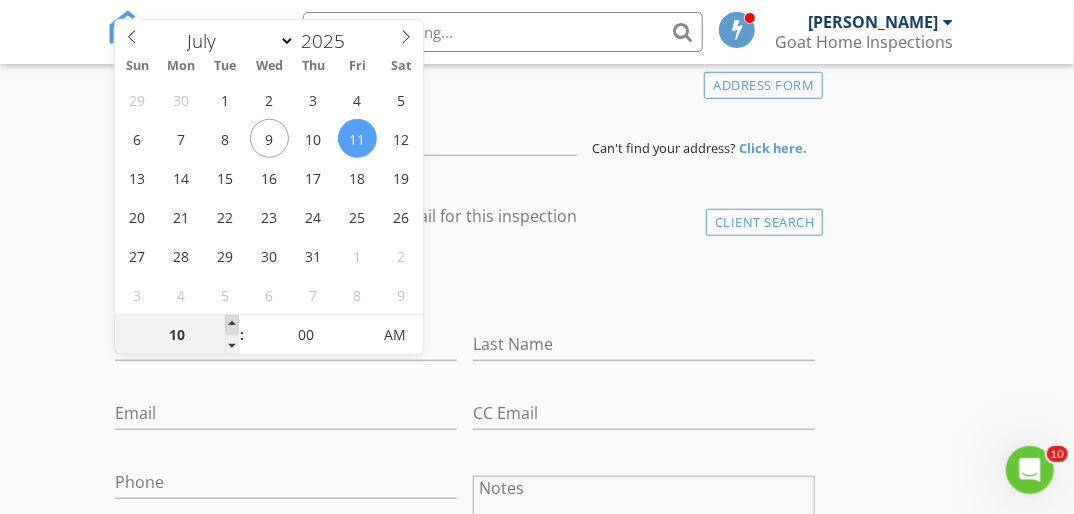 click at bounding box center [232, 325] 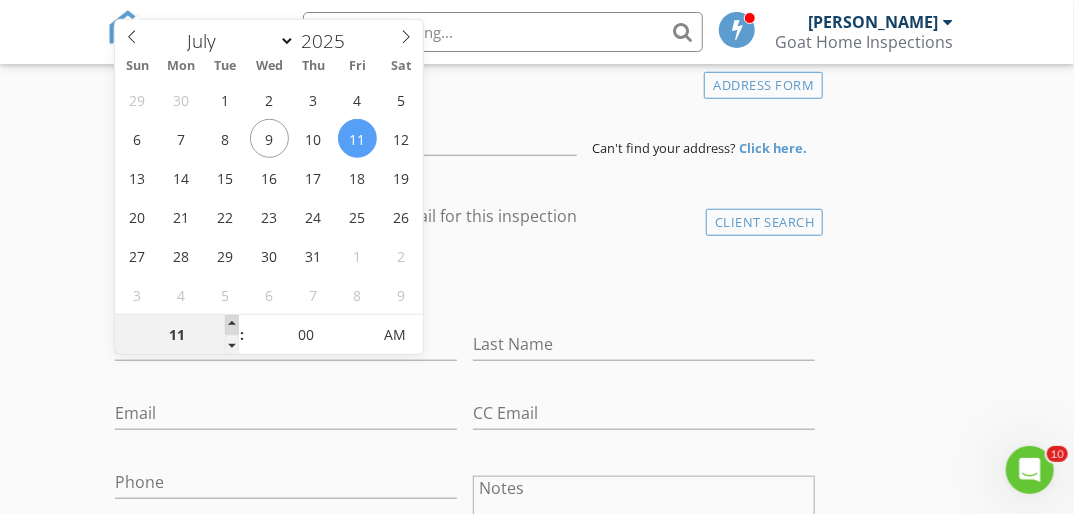 click at bounding box center (232, 325) 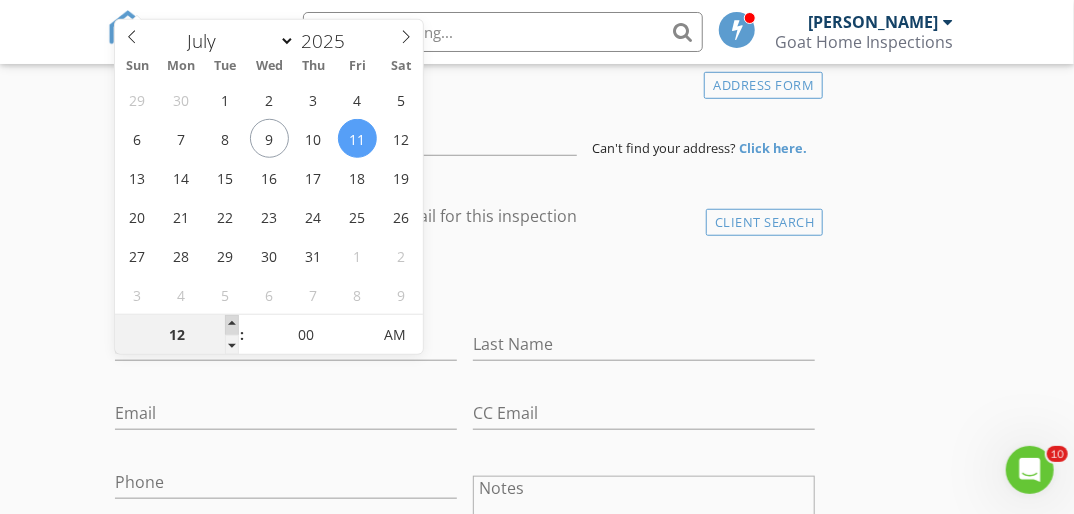 click at bounding box center (232, 325) 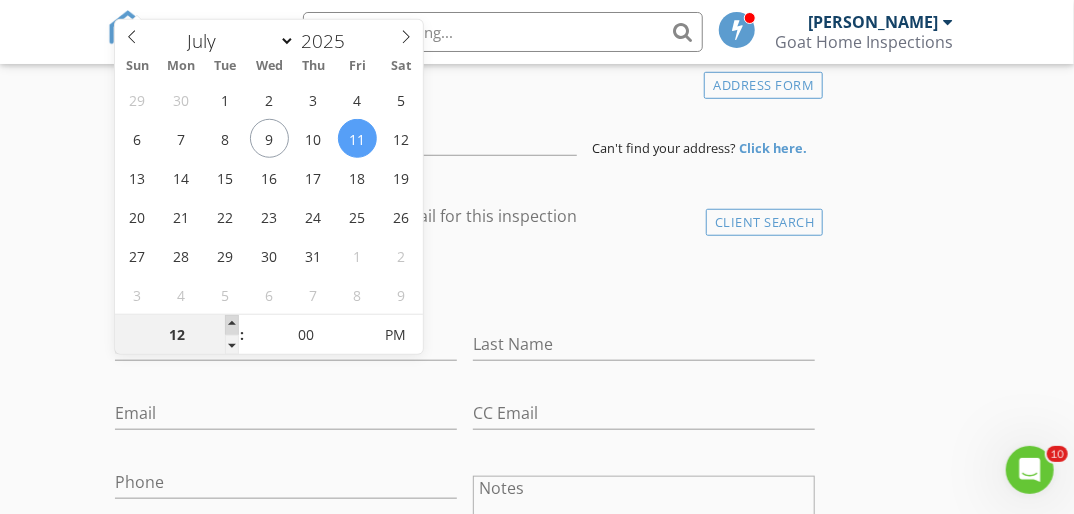 type on "01" 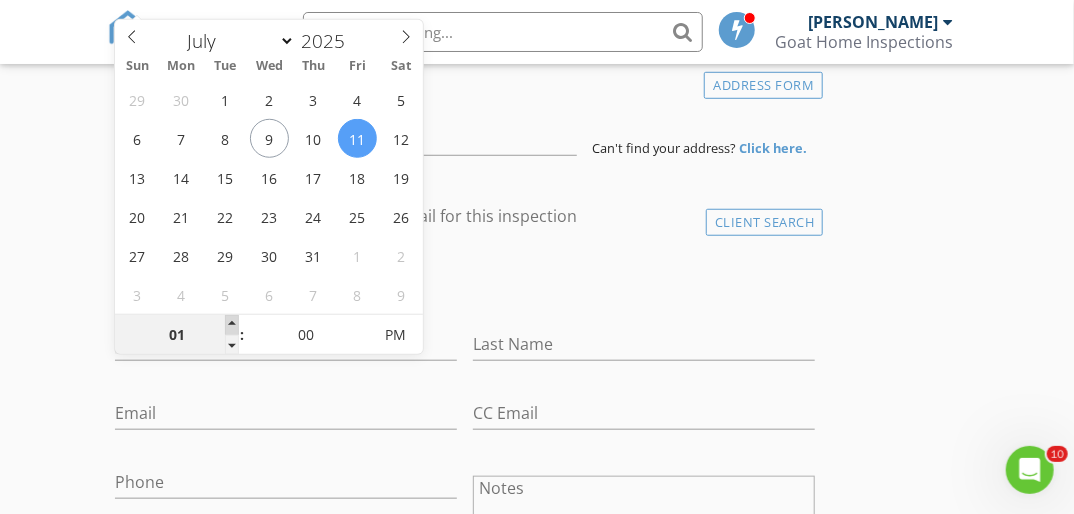 click at bounding box center (232, 325) 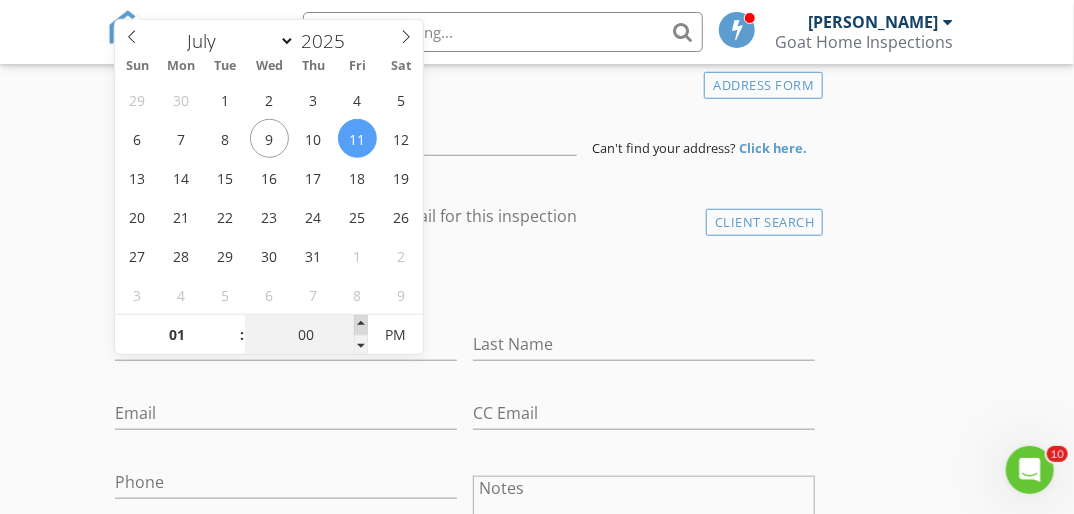 type on "05" 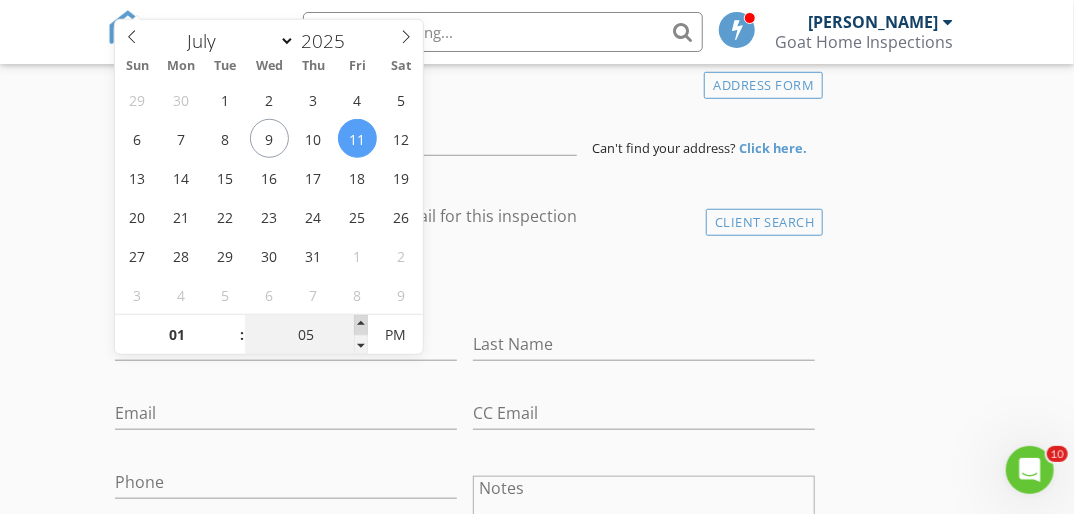 click at bounding box center [361, 325] 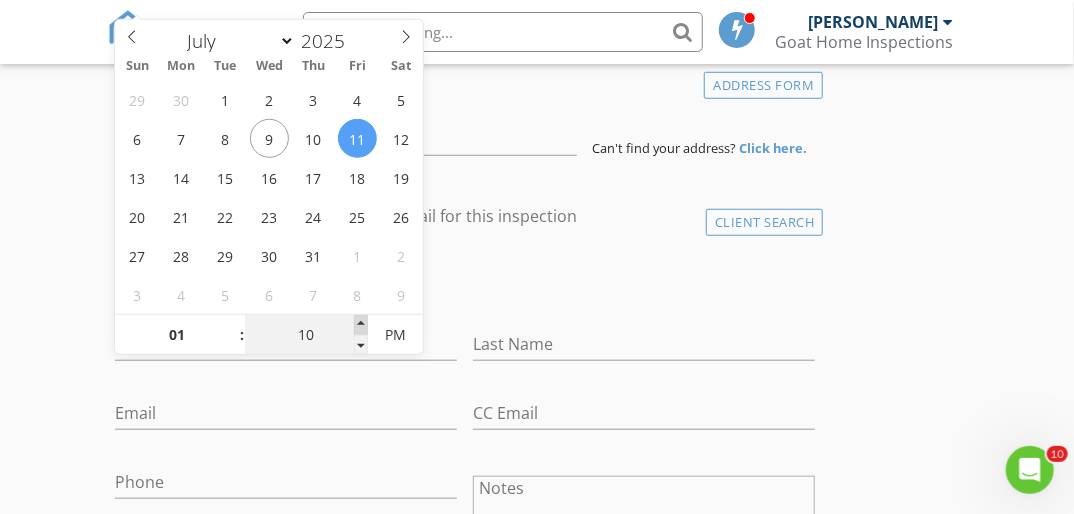 click at bounding box center (361, 325) 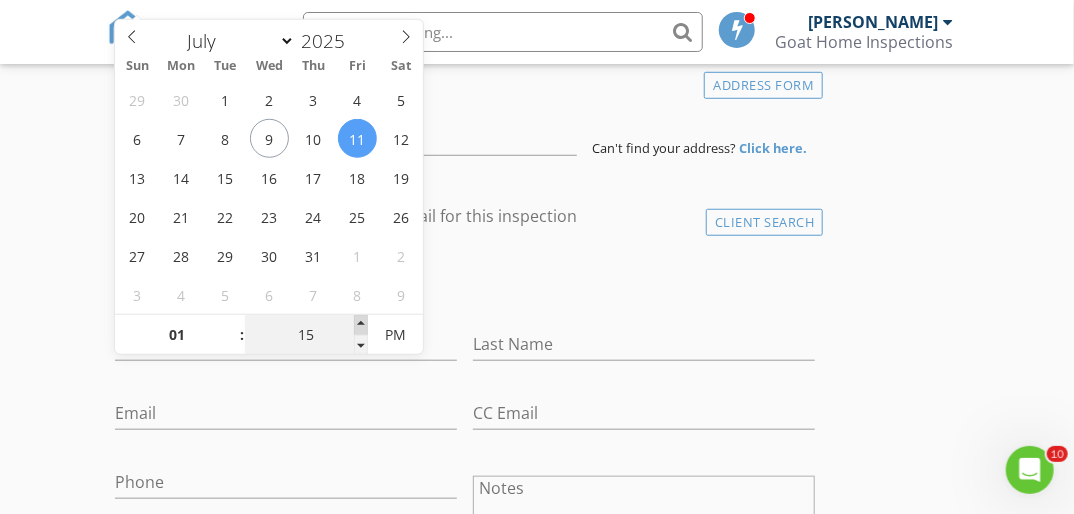 click at bounding box center [361, 325] 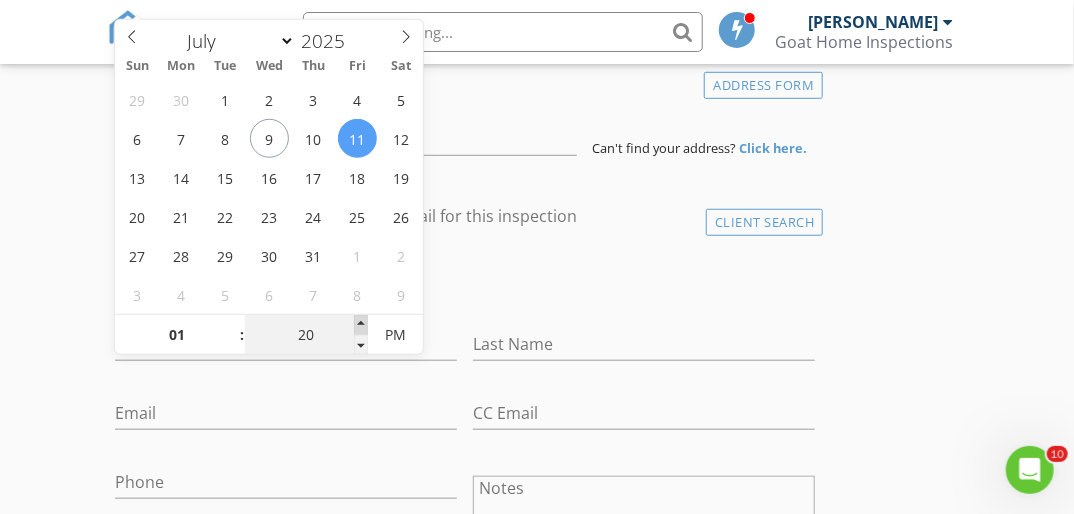 type on "25" 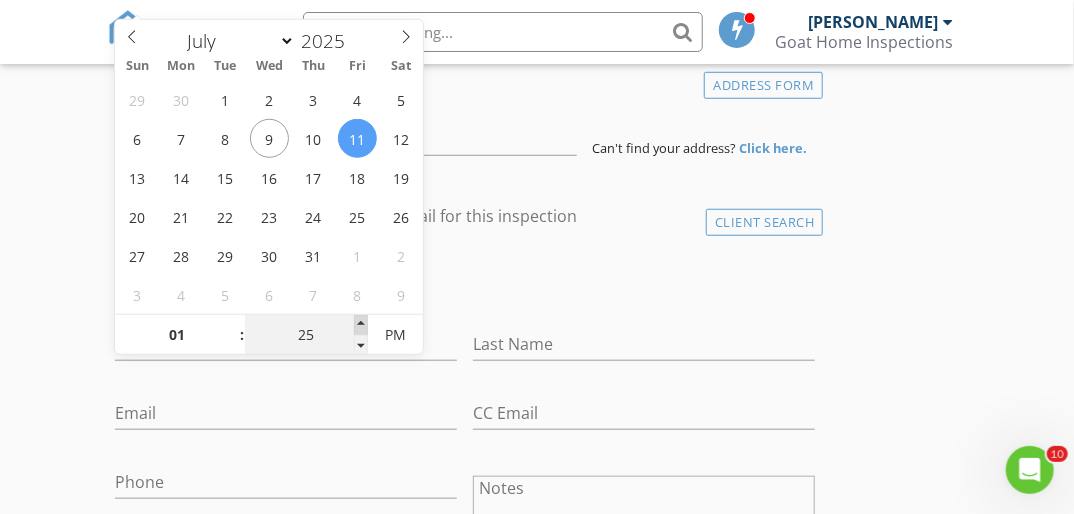 type on "07/11/2025 1:25 PM" 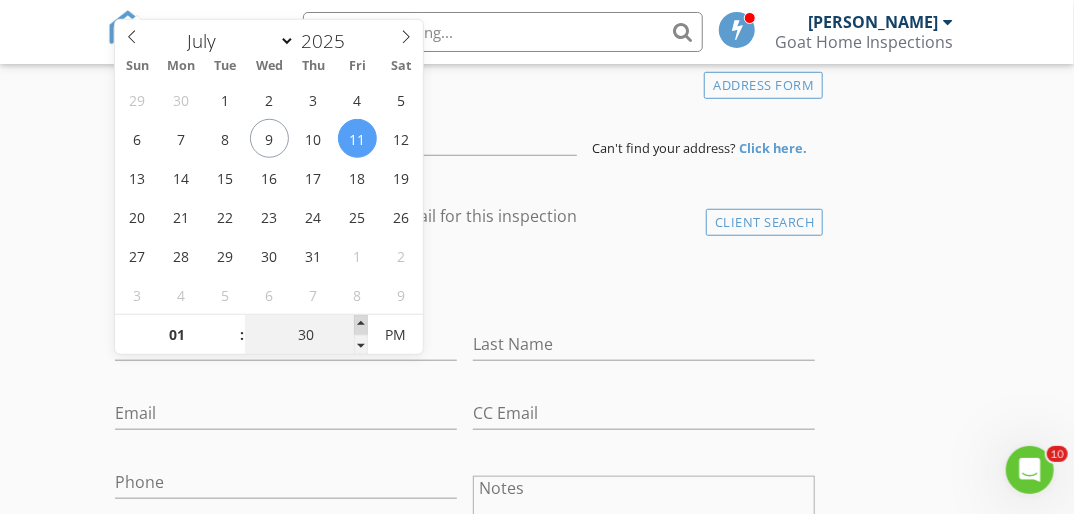 click at bounding box center [361, 325] 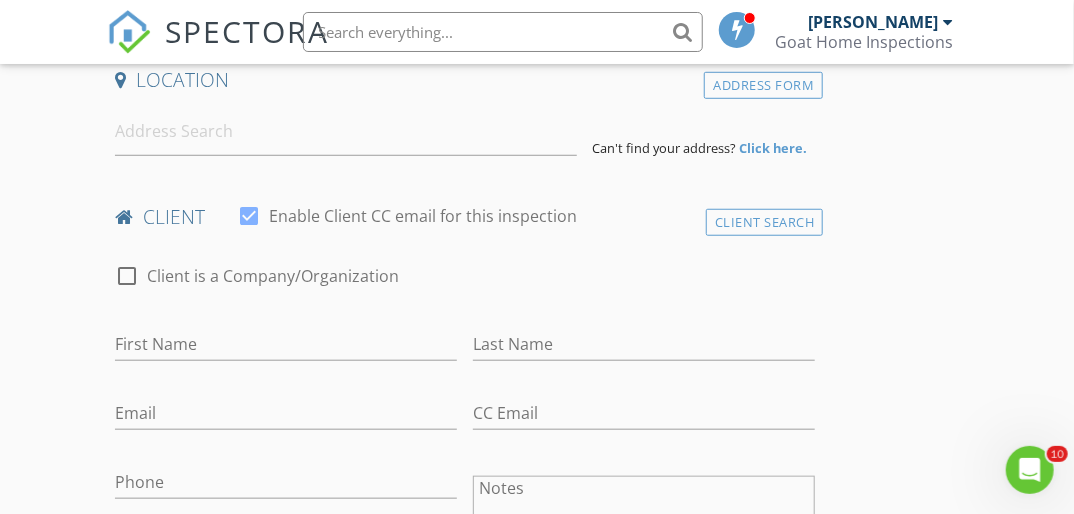 click on "check_box_outline_blank Client is a Company/Organization" at bounding box center (465, 286) 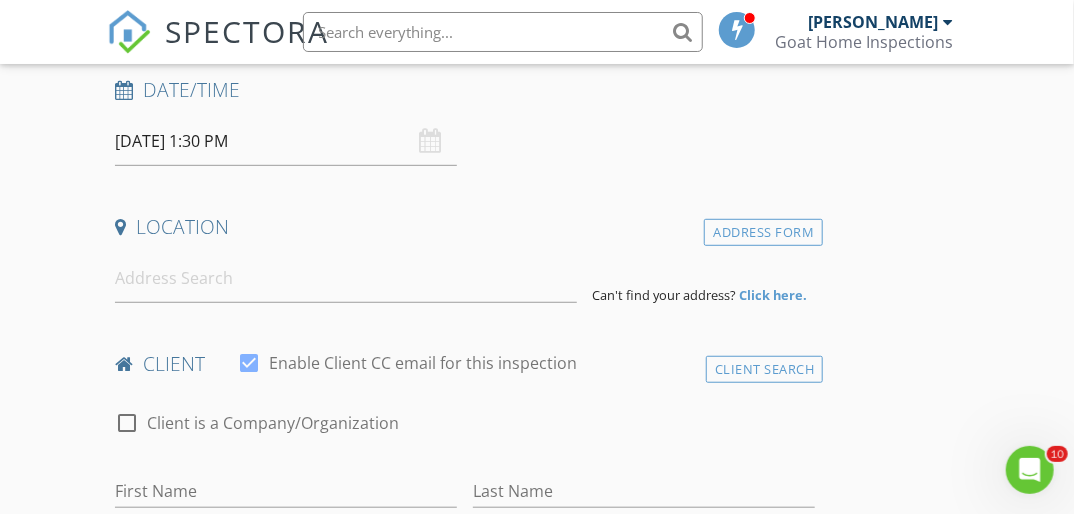 scroll, scrollTop: 320, scrollLeft: 0, axis: vertical 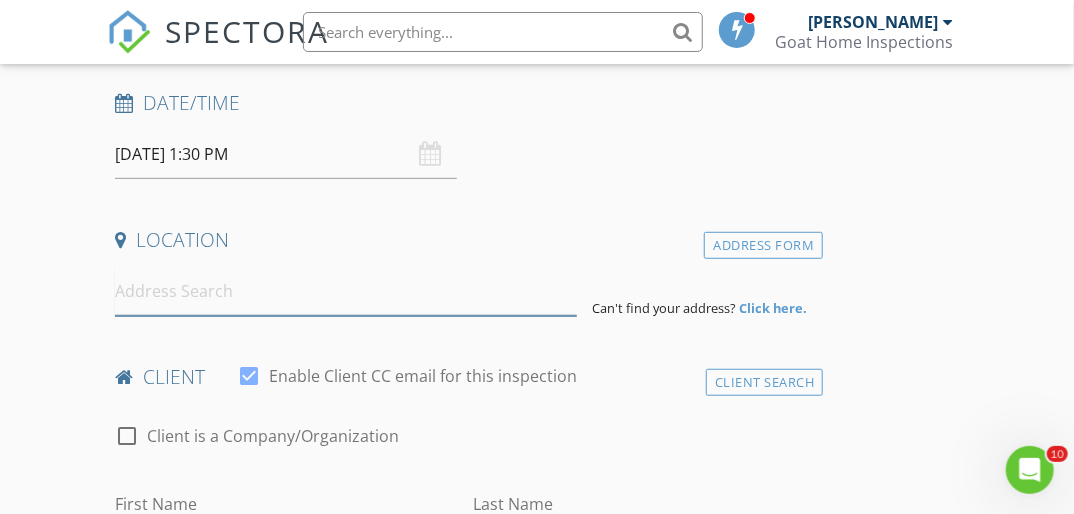 click at bounding box center [345, 291] 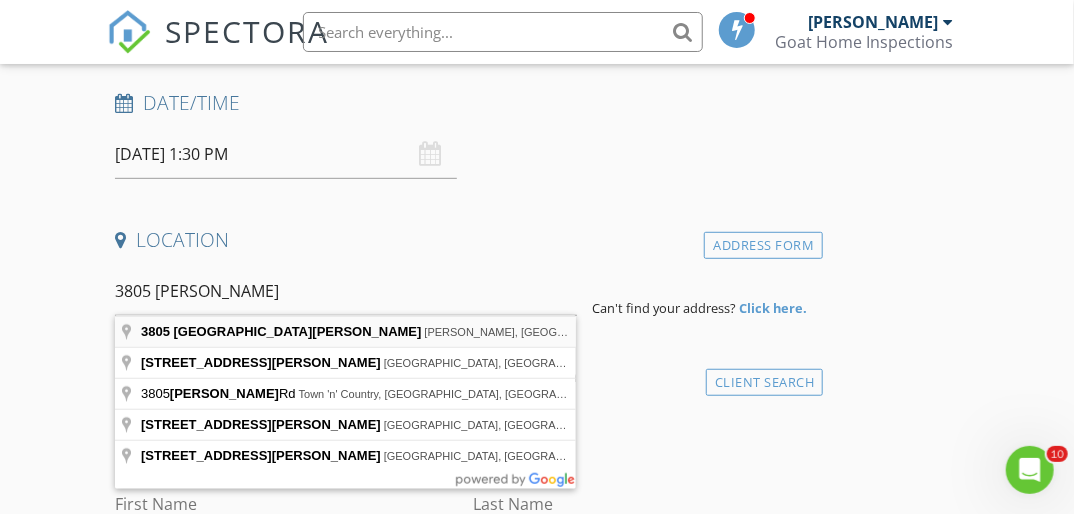type on "3805 North Webb Point, Hernando, FL, USA" 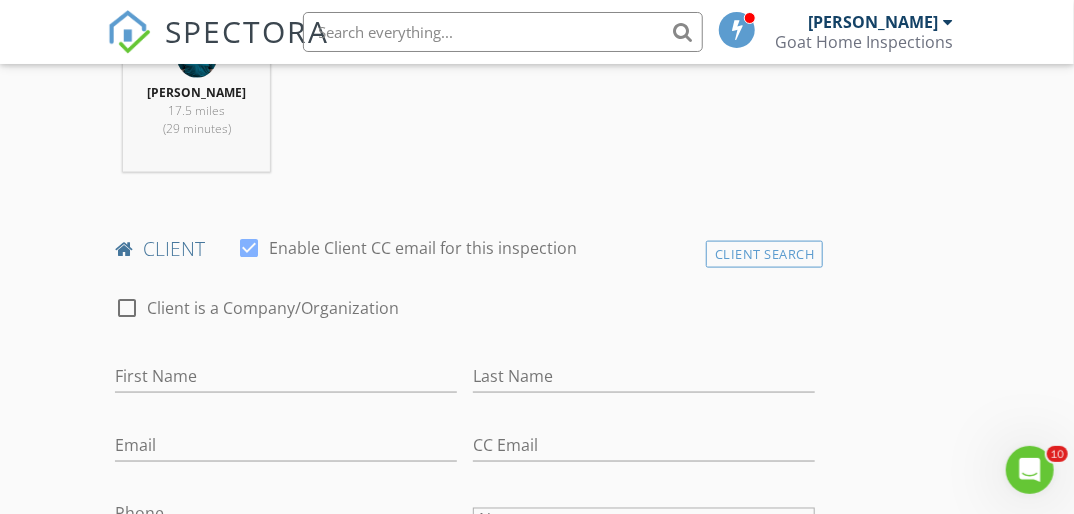 scroll, scrollTop: 880, scrollLeft: 0, axis: vertical 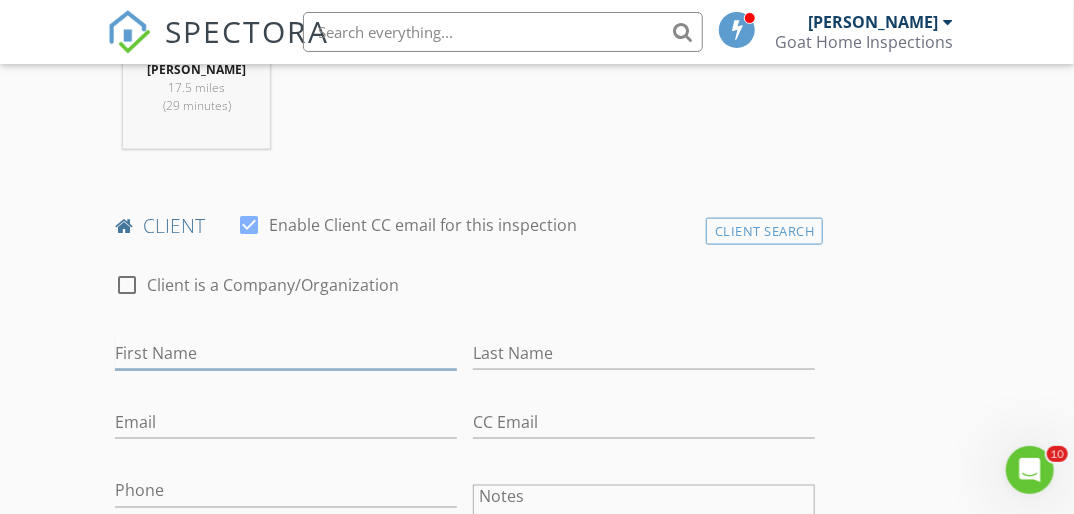 click on "First Name" at bounding box center (286, 353) 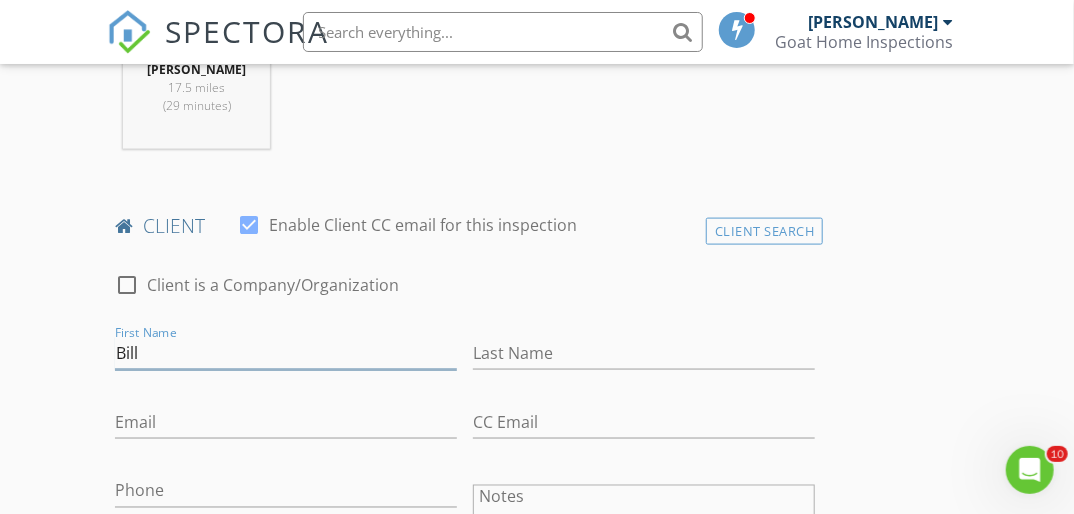 type on "Bill" 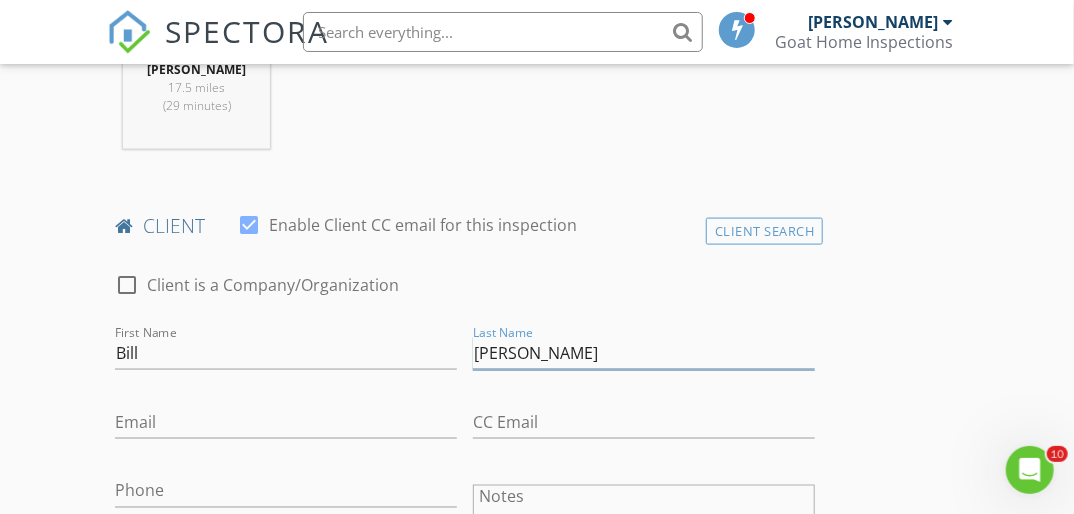 type on "Seitz" 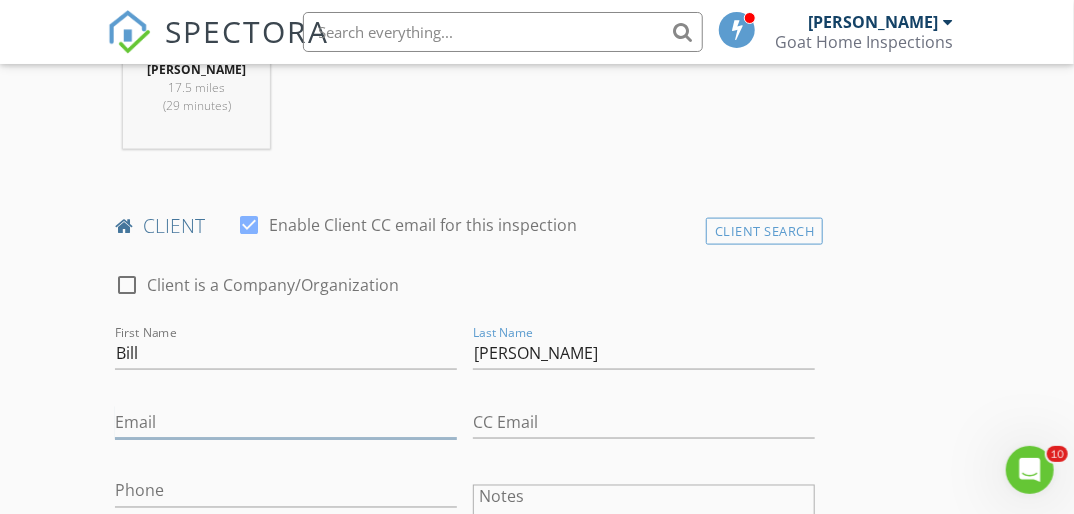 click on "Email" at bounding box center (286, 422) 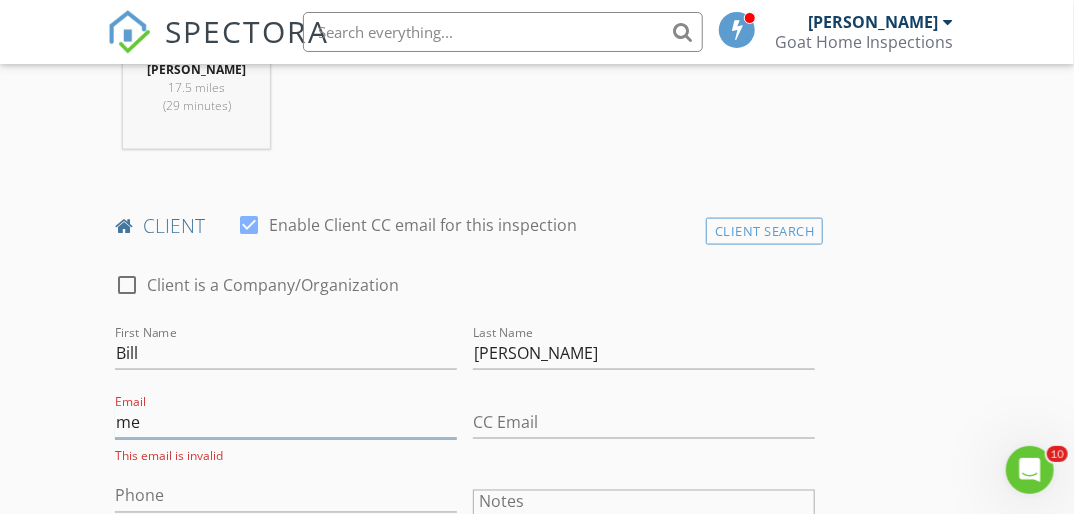 type on "m" 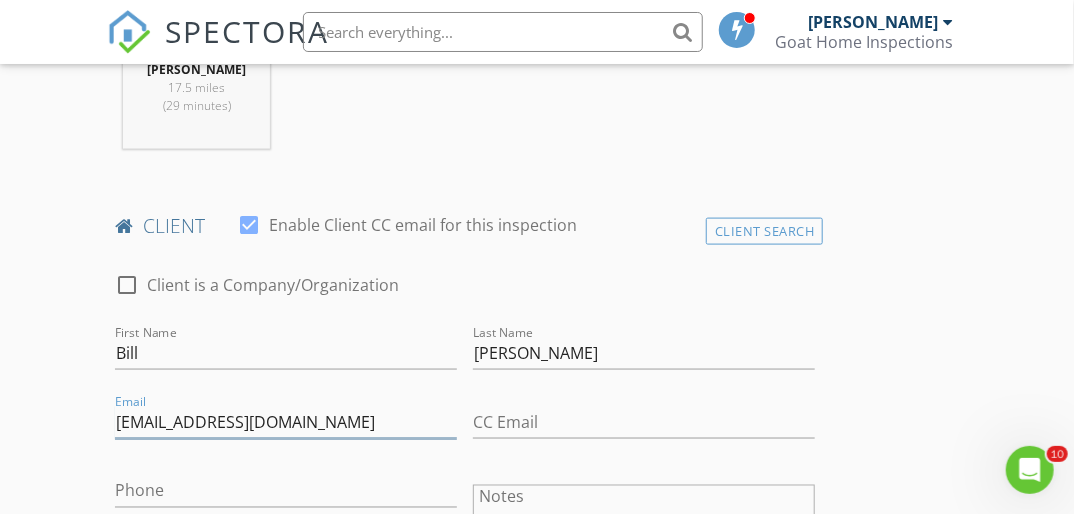 type on "Goatinspections@gmail.com" 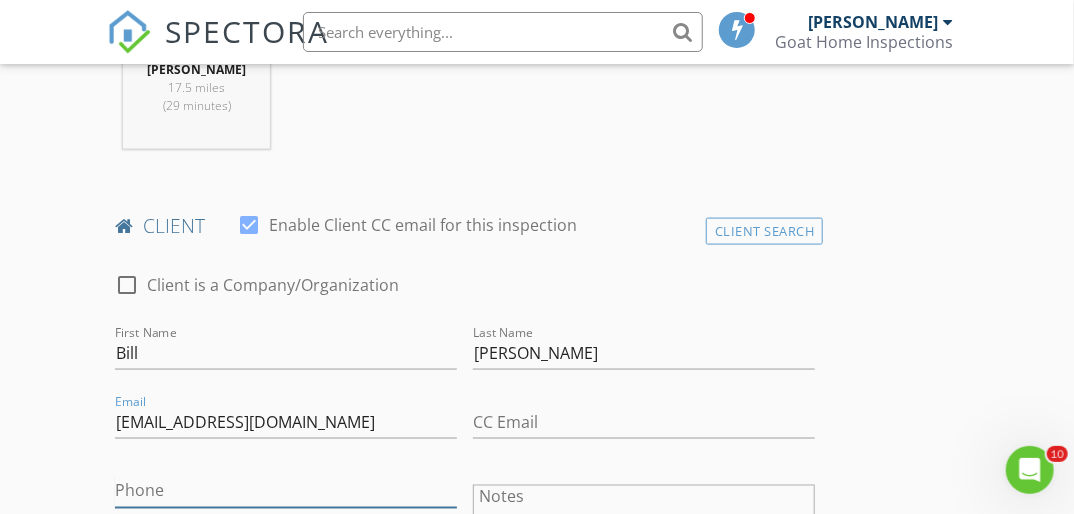 click on "Phone" at bounding box center (286, 491) 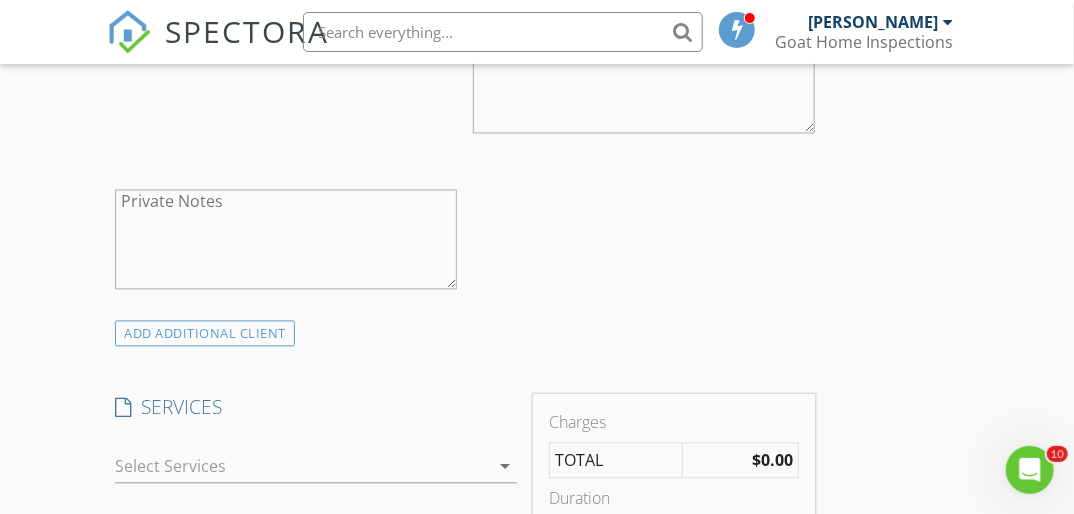 scroll, scrollTop: 1360, scrollLeft: 0, axis: vertical 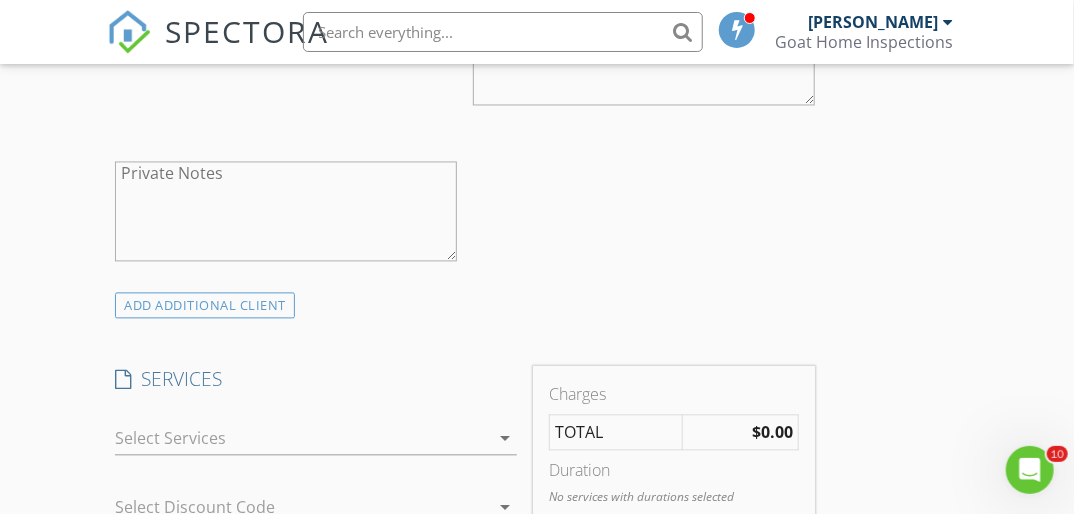 type on "352-302-4571" 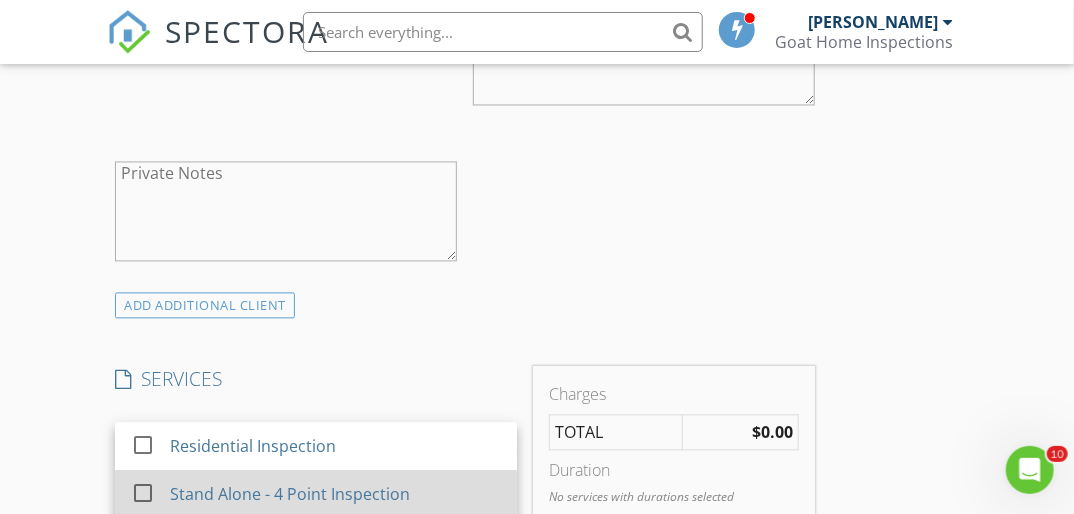 click on "Stand Alone - 4 Point Inspection" at bounding box center [290, 494] 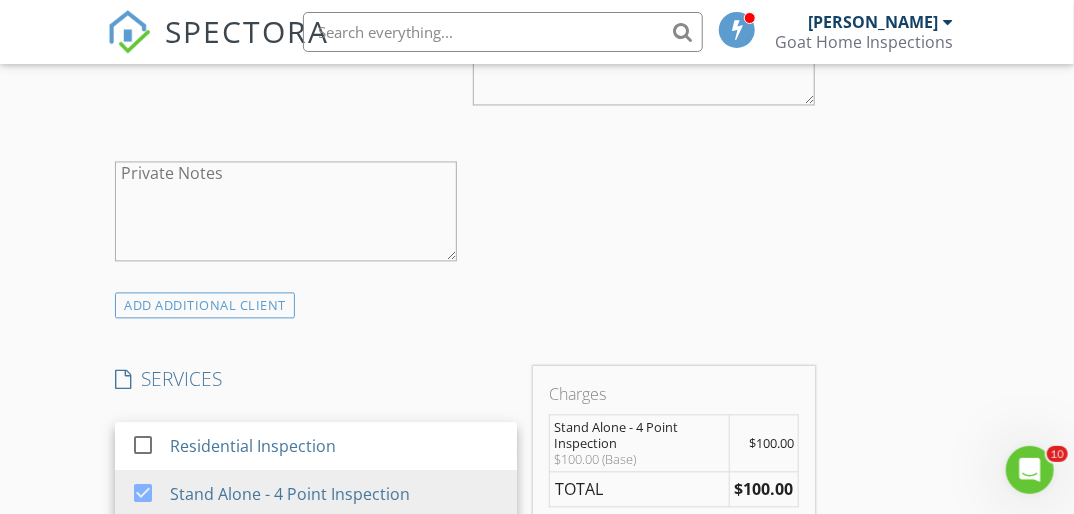 click on "INSPECTOR(S)
check_box   Melvin Lopez   PRIMARY   Melvin Lopez arrow_drop_down   check_box_outline_blank Melvin Lopez specifically requested
Date/Time
07/11/2025 1:30 PM
Location
Address Search       Address 3805 N Webb Point   Unit   City Hernando   State FL   Zip 34442   County Citrus     Square Feet 1188   Year Built 2006   Foundation arrow_drop_down     Melvin Lopez     17.5 miles     (29 minutes)
client
check_box Enable Client CC email for this inspection   Client Search     check_box_outline_blank Client is a Company/Organization     First Name Bill   Last Name Seitz   Email Goatinspections@gmail.com   CC Email   Phone 352-302-4571           Notes   Private Notes
ADD ADDITIONAL client
SERVICES
check_box_outline_blank   Residential Inspection   check_box" at bounding box center [465, 575] 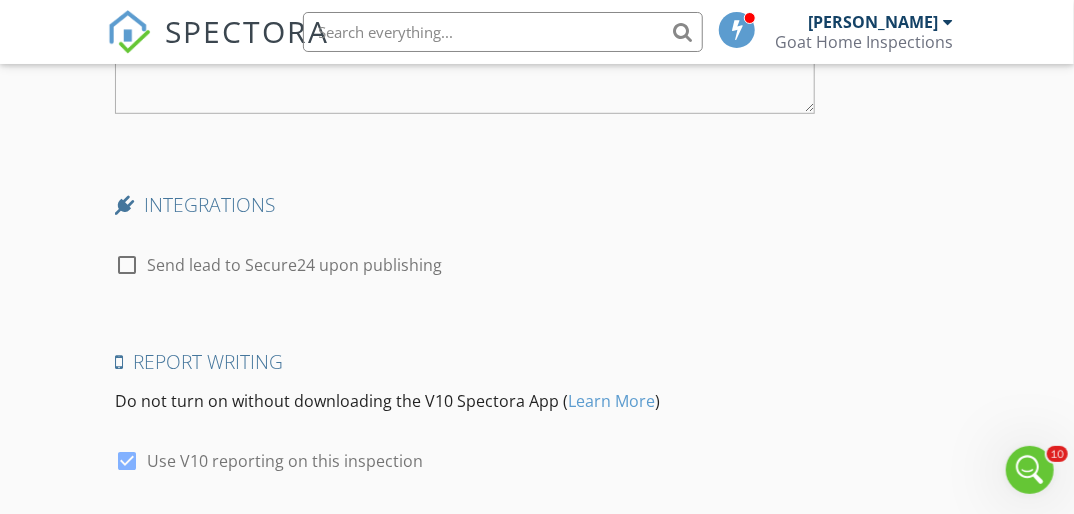 scroll, scrollTop: 3246, scrollLeft: 0, axis: vertical 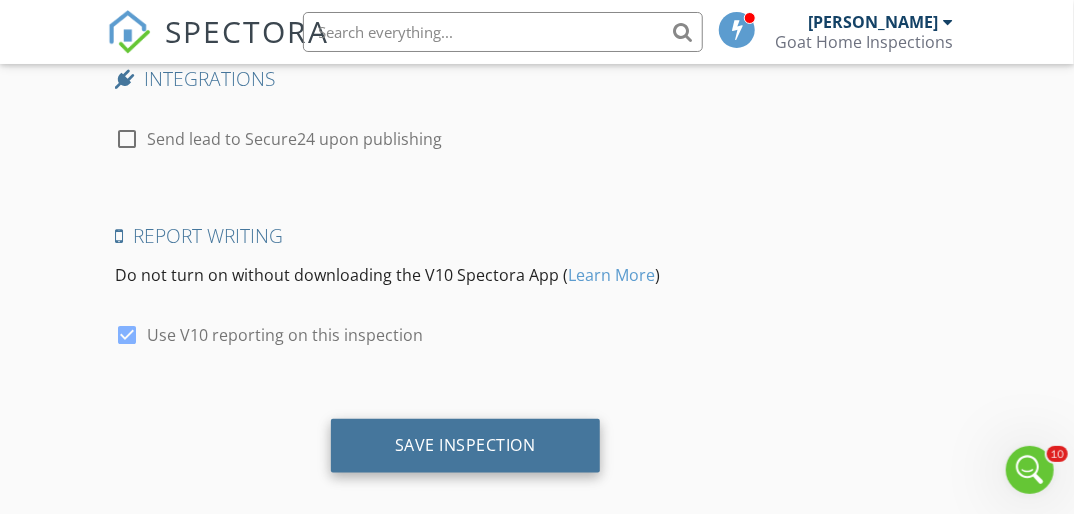 click on "Save Inspection" at bounding box center [465, 445] 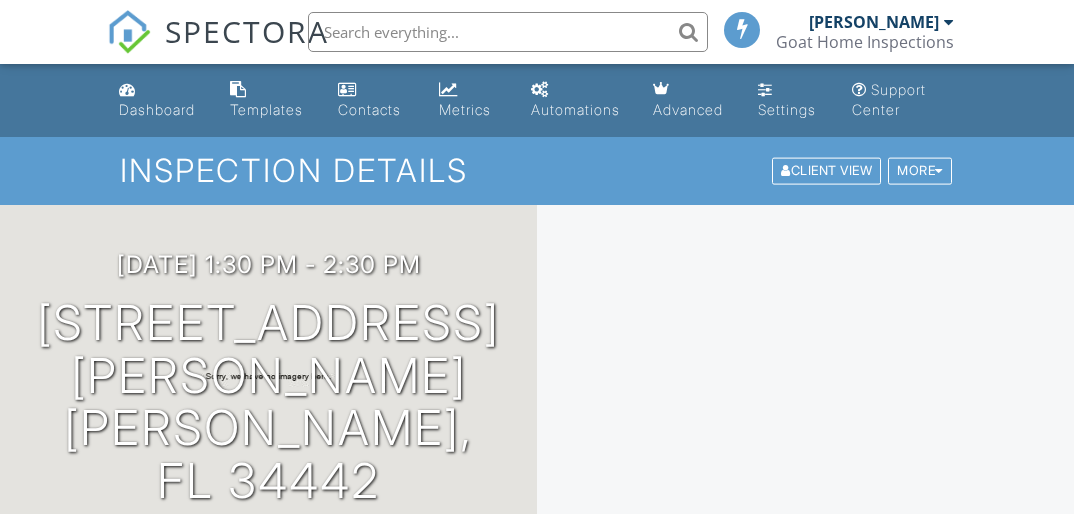 scroll, scrollTop: 0, scrollLeft: 0, axis: both 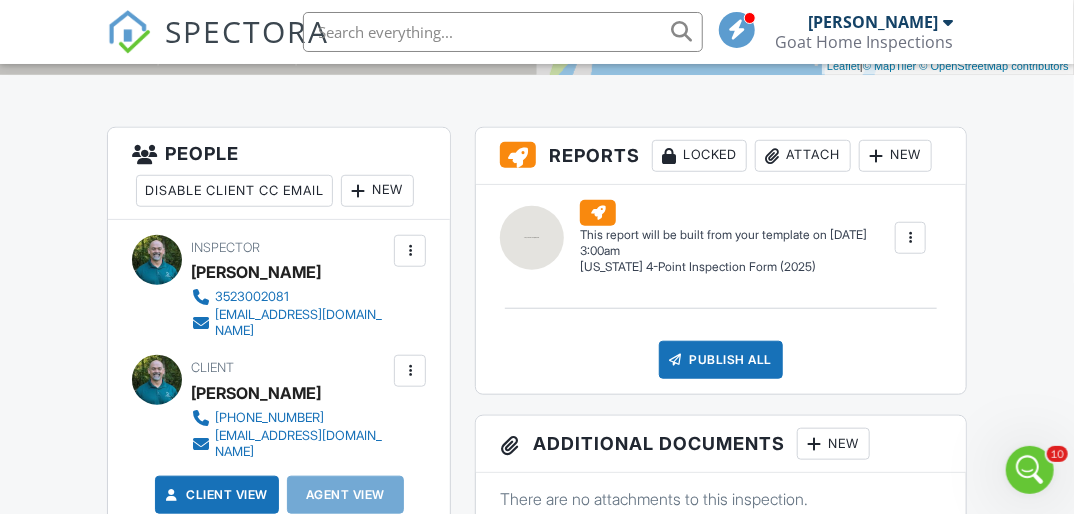 click 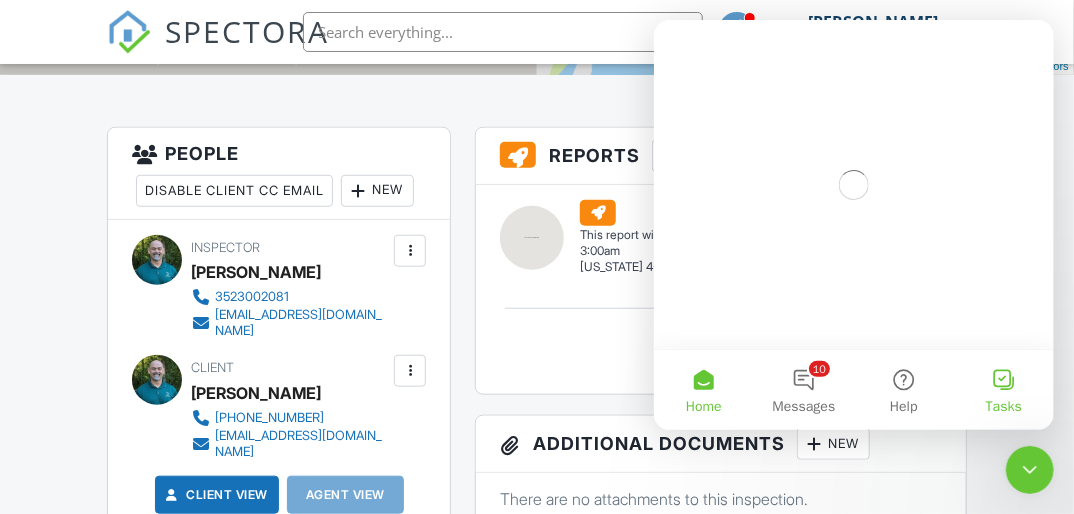 scroll, scrollTop: 0, scrollLeft: 0, axis: both 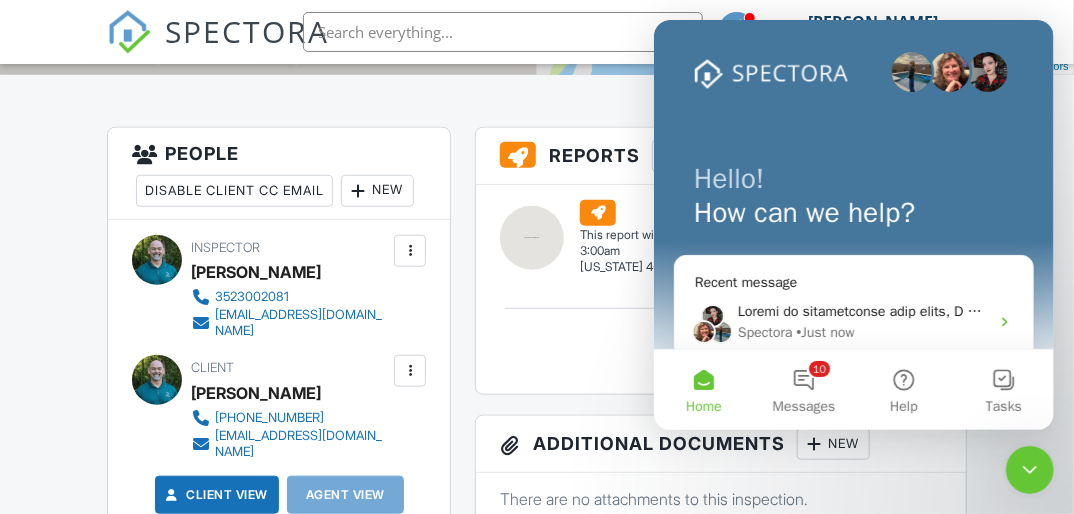 click on "All emails and texts are disabled for this inspection!
All emails and texts have been disabled for this inspection. This may have happened due to someone manually disabling them or this inspection being unconfirmed when it was scheduled. To re-enable emails and texts for this inspection, click the button below.
Turn on emails and texts
Turn on and Requeue Notifications
Reports
Locked
Attach
New
(Untitled report)
Florida 4-Point Inspection Form (2025)
Edit
View
Florida 4-Point Inspection Form (2025)
This report will be built from your template on 07/11/25  3:00am
Quick Publish
Copy
Build Now
Delete
Publish All
Checking report completion
Publish report?
Before publishing from the web, click "Preview/Publish" in the Report Editor to save your changes ( don't know where that is?" at bounding box center (536, 1298) 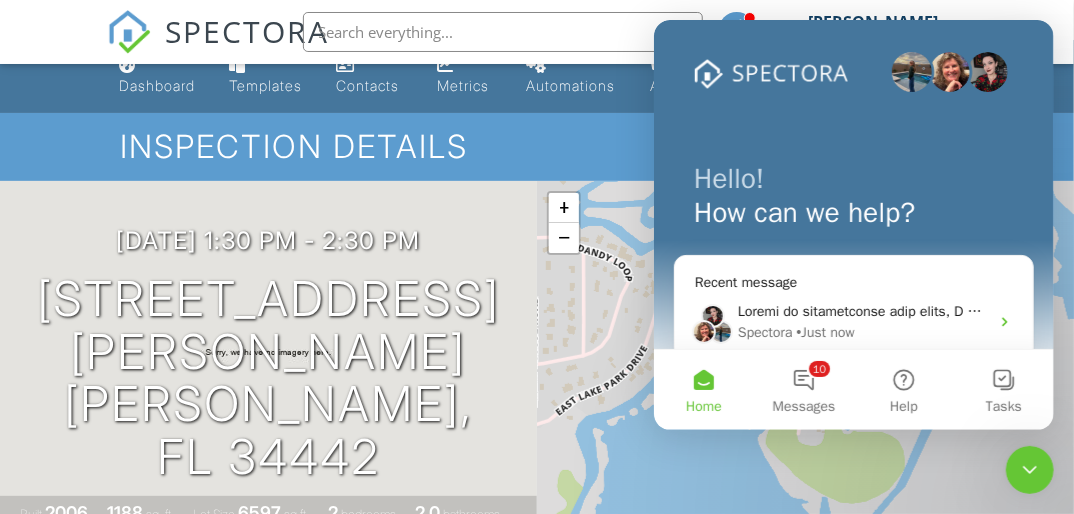 scroll, scrollTop: 0, scrollLeft: 0, axis: both 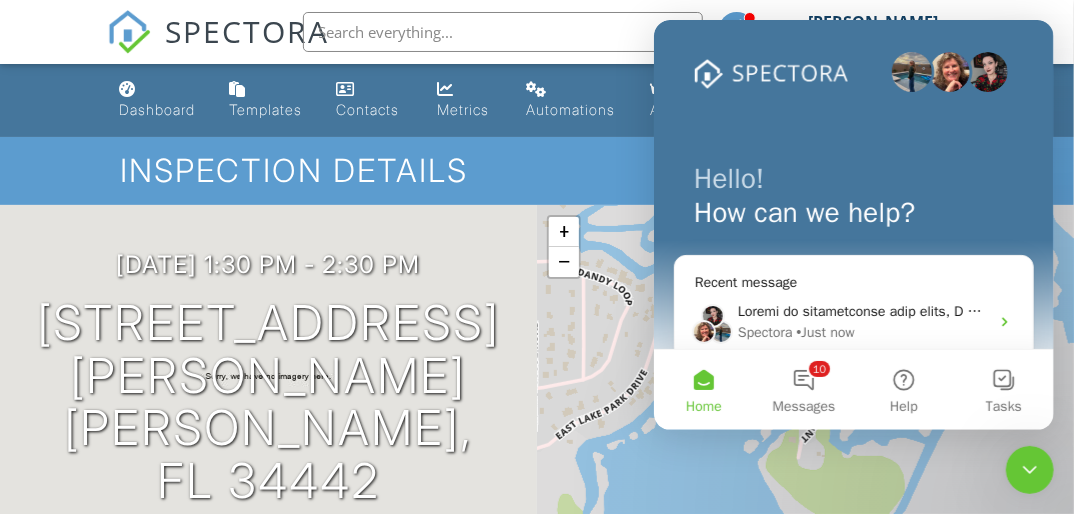 click 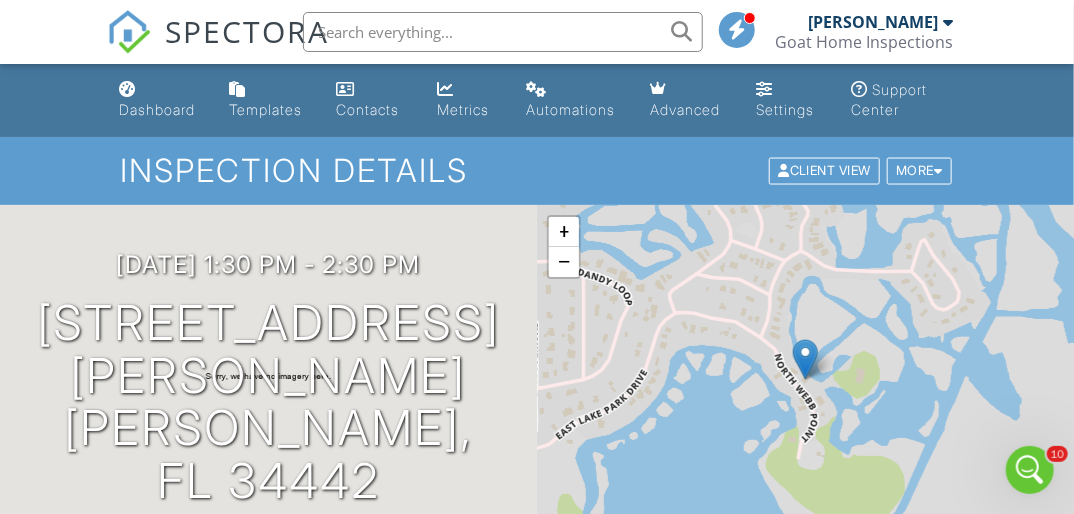 scroll, scrollTop: 0, scrollLeft: 0, axis: both 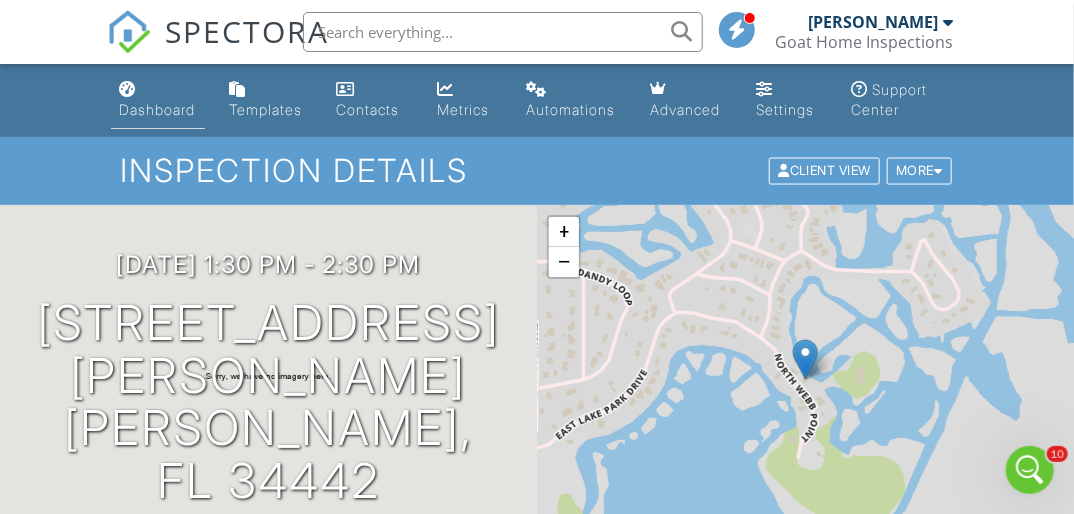 click on "Dashboard" at bounding box center (157, 109) 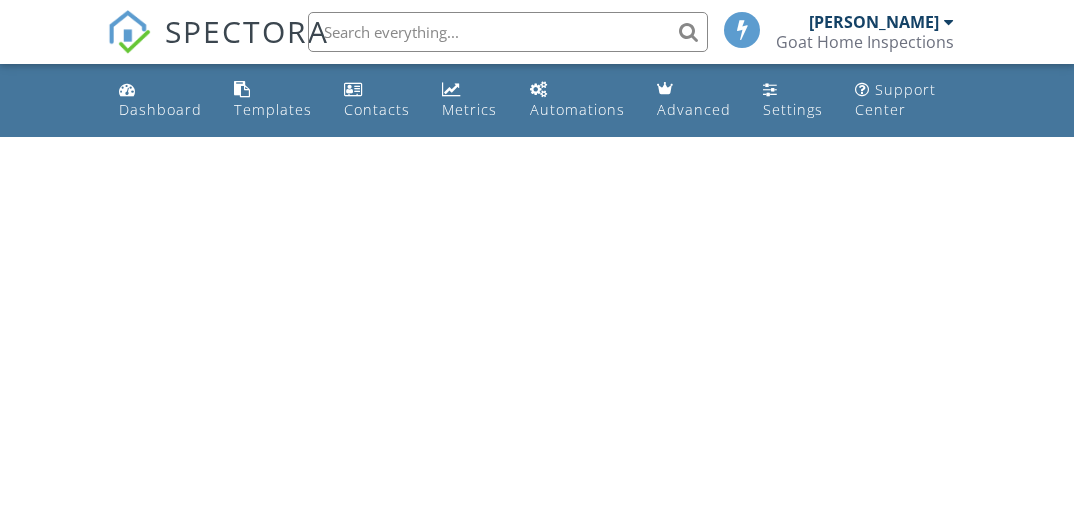 scroll, scrollTop: 0, scrollLeft: 0, axis: both 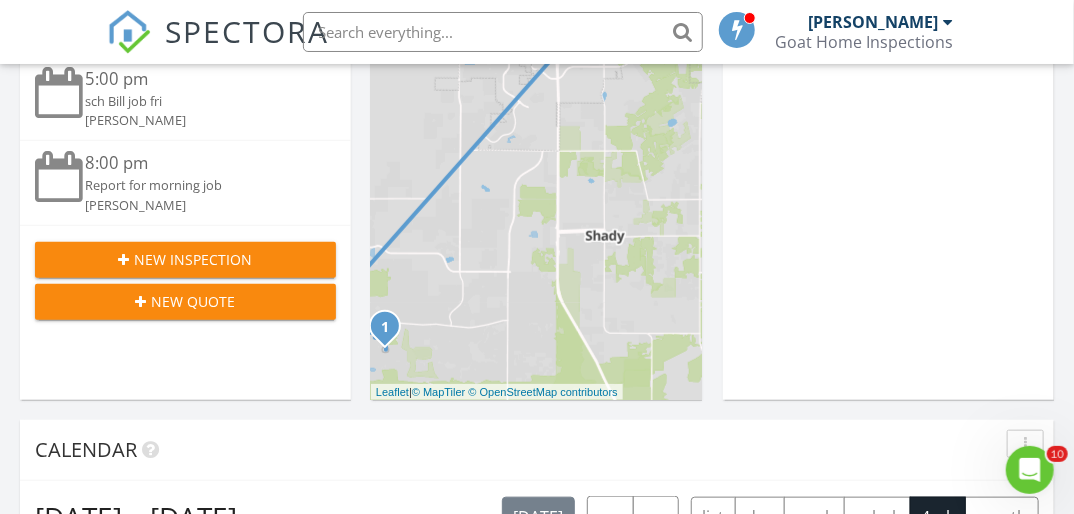 click on "New Inspection" at bounding box center [194, 259] 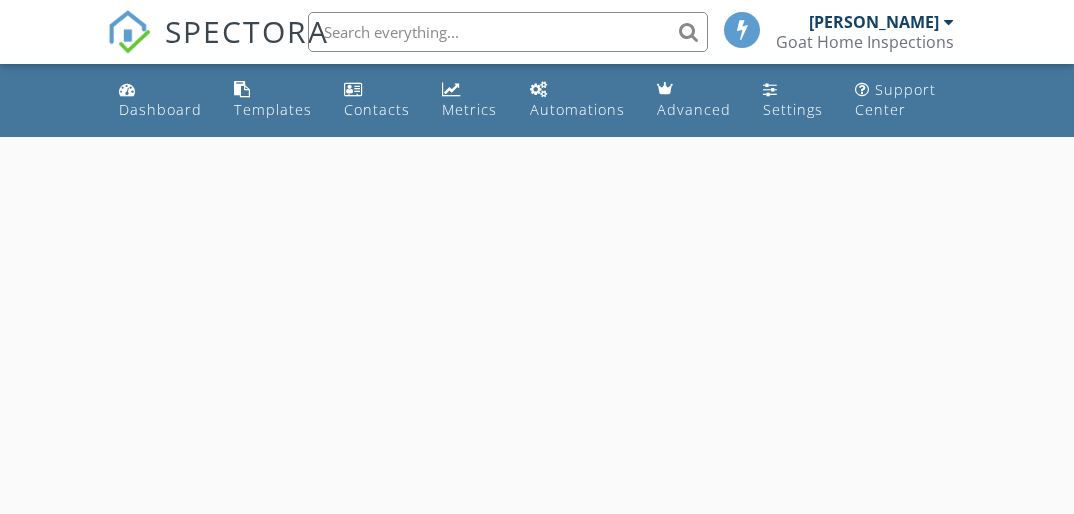 scroll, scrollTop: 0, scrollLeft: 0, axis: both 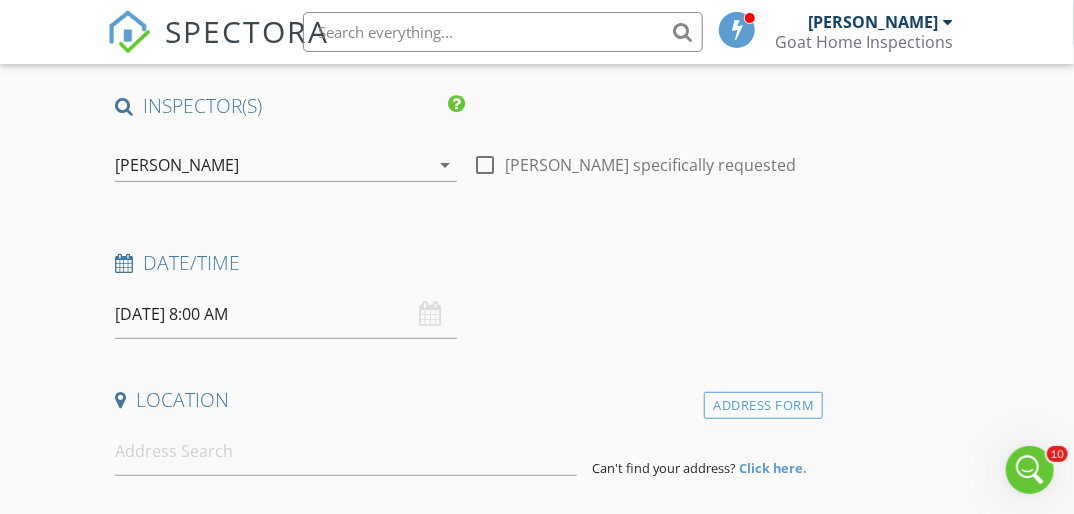 click on "[DATE] 8:00 AM" at bounding box center (286, 314) 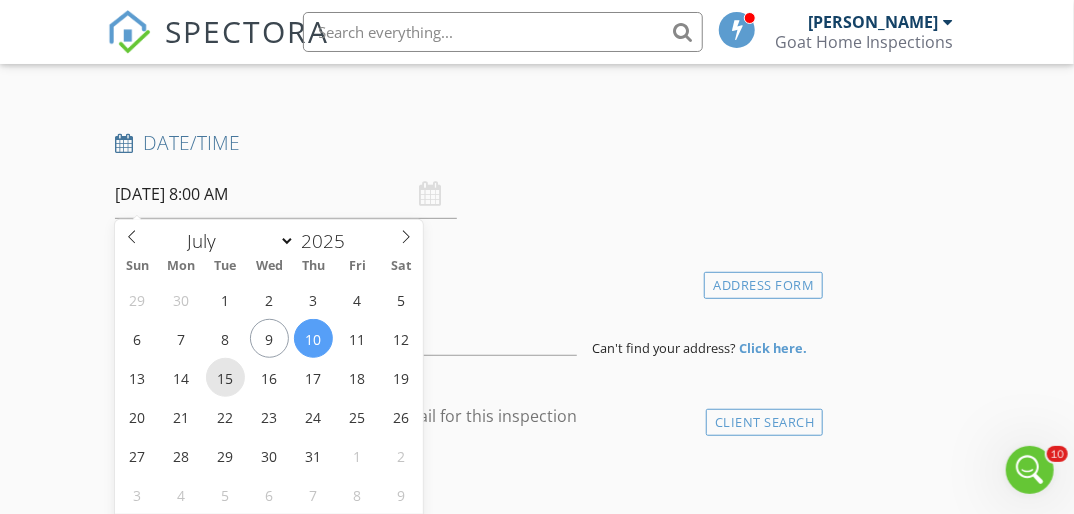 scroll, scrollTop: 320, scrollLeft: 0, axis: vertical 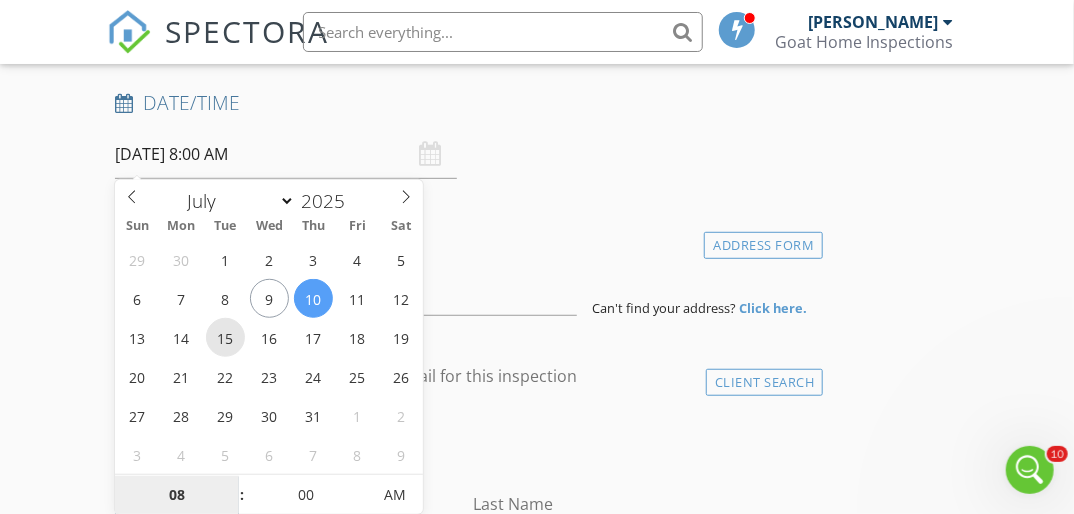 type on "[DATE] 8:00 AM" 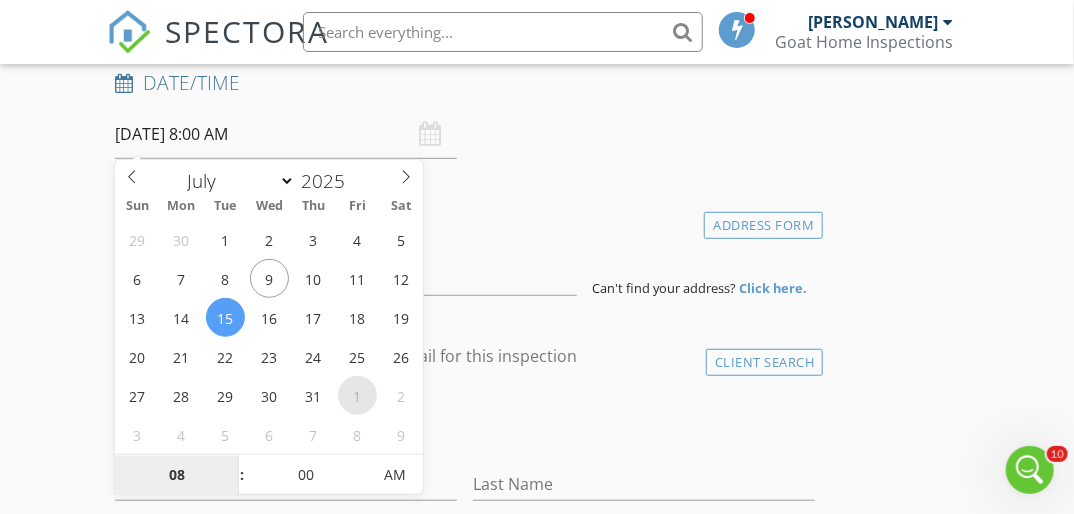 scroll, scrollTop: 400, scrollLeft: 0, axis: vertical 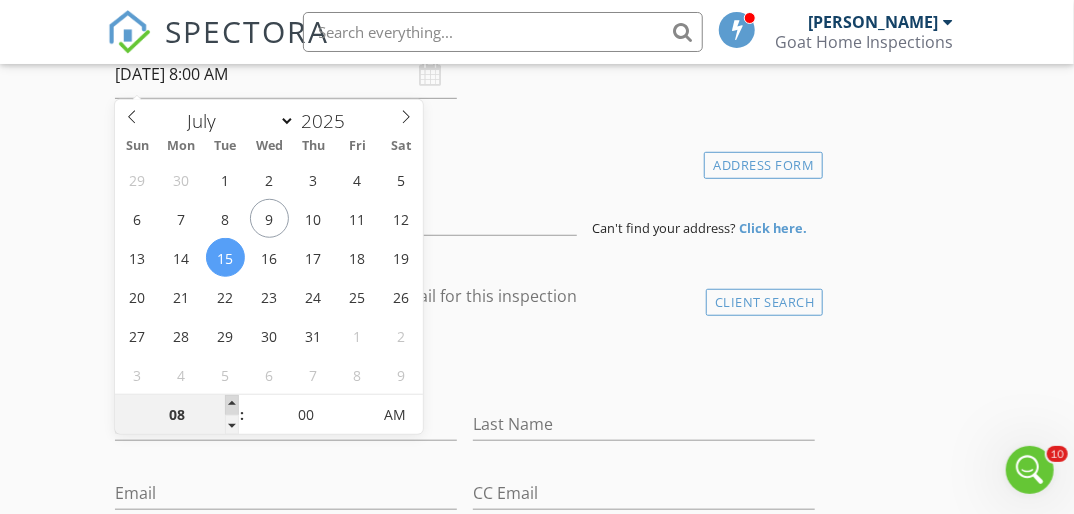 type on "09" 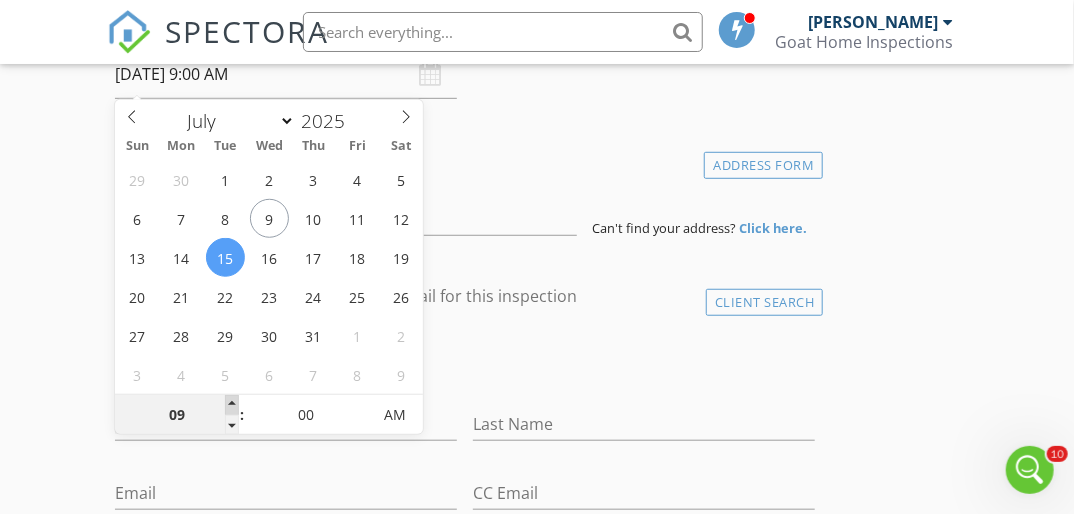 click at bounding box center [232, 405] 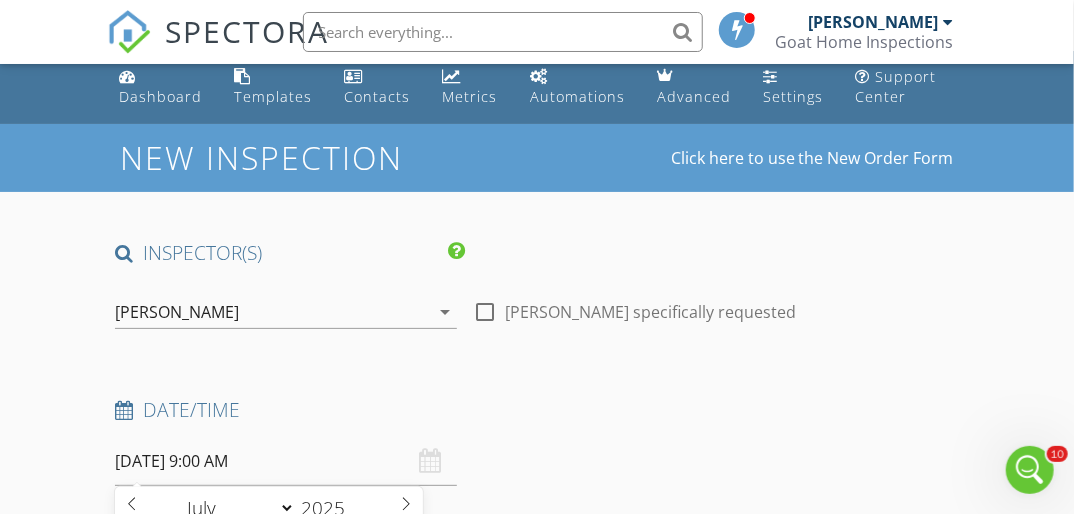 scroll, scrollTop: 0, scrollLeft: 0, axis: both 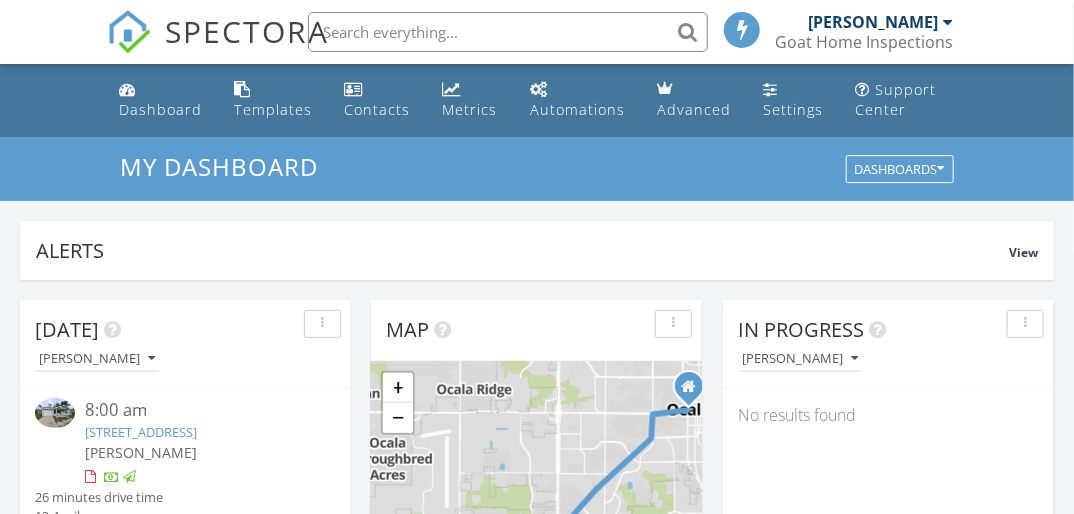click at bounding box center [508, 32] 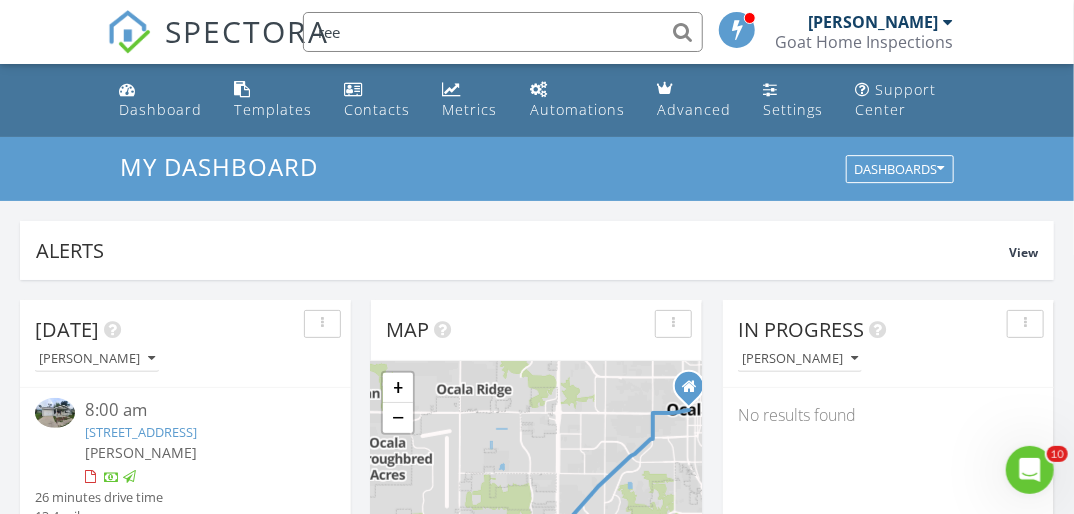 scroll, scrollTop: 0, scrollLeft: 0, axis: both 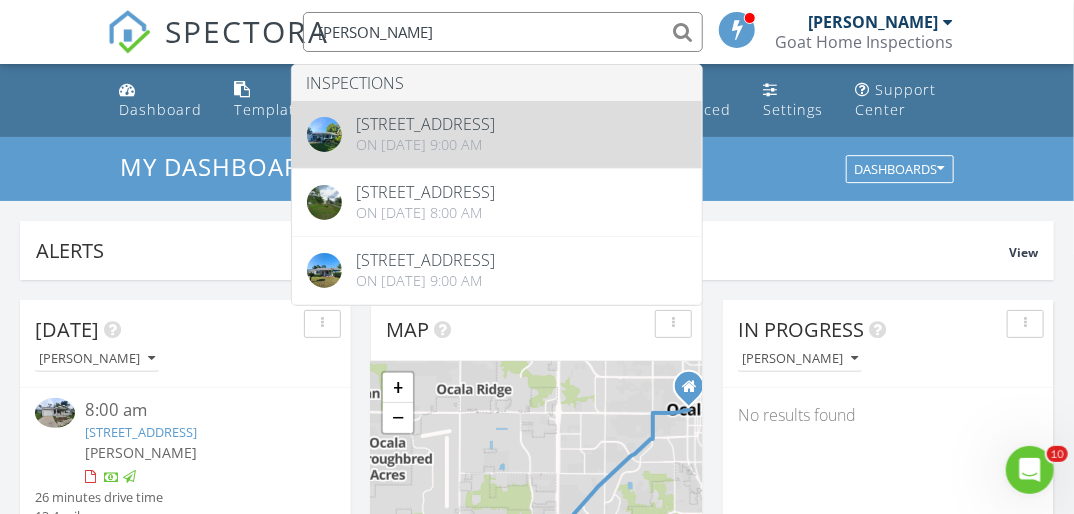 type on "[PERSON_NAME]" 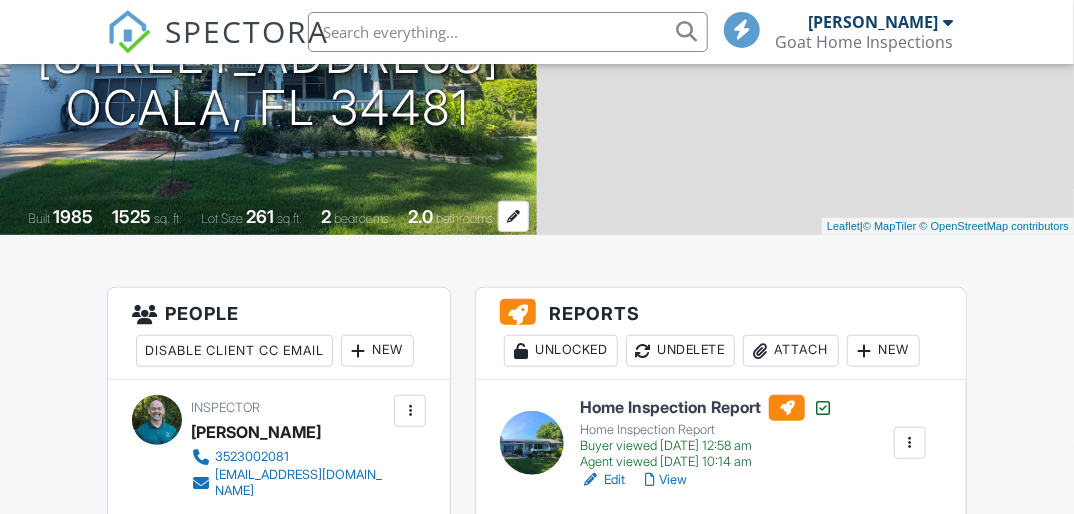 scroll, scrollTop: 560, scrollLeft: 0, axis: vertical 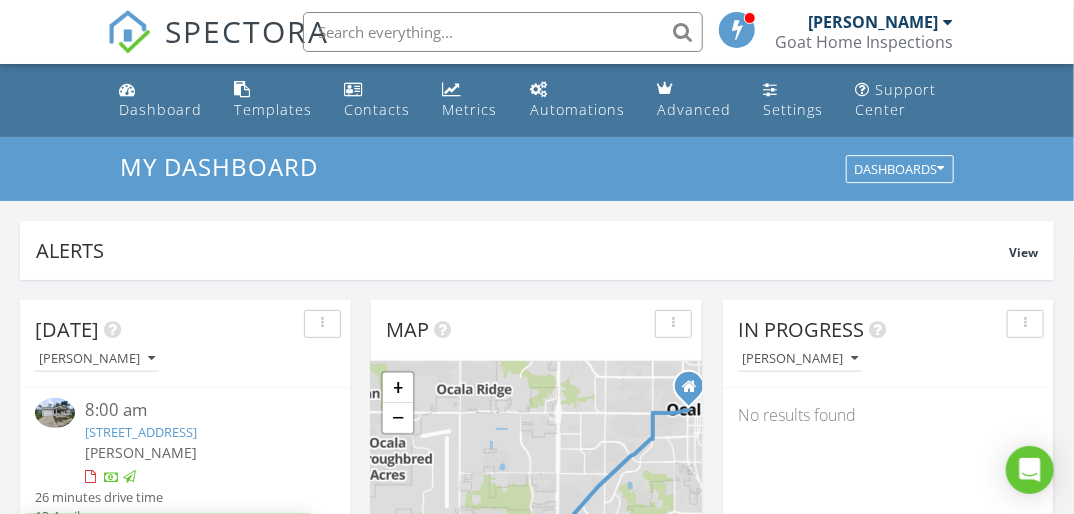 click at bounding box center (503, 32) 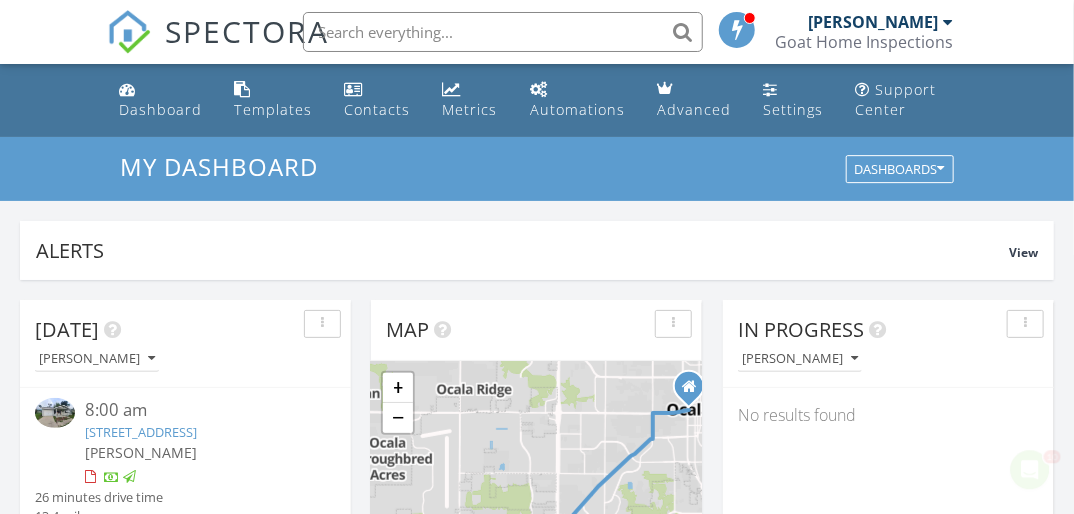 scroll, scrollTop: 0, scrollLeft: 0, axis: both 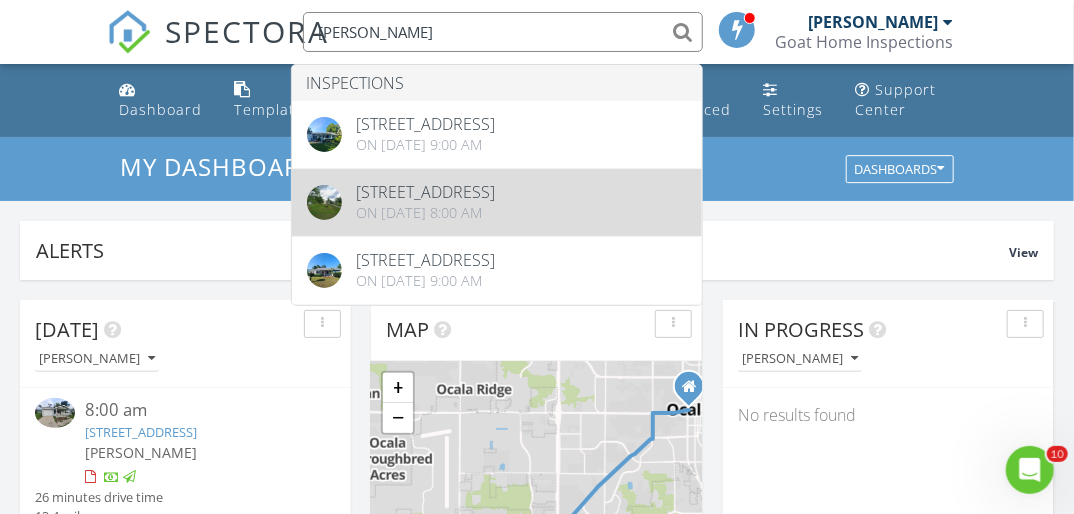 type on "[PERSON_NAME]" 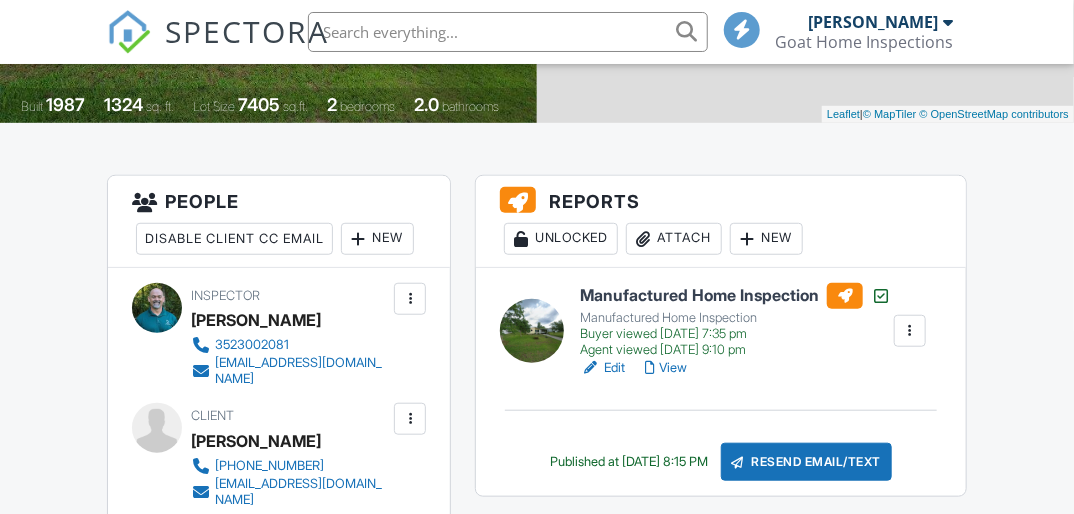 scroll, scrollTop: 560, scrollLeft: 0, axis: vertical 